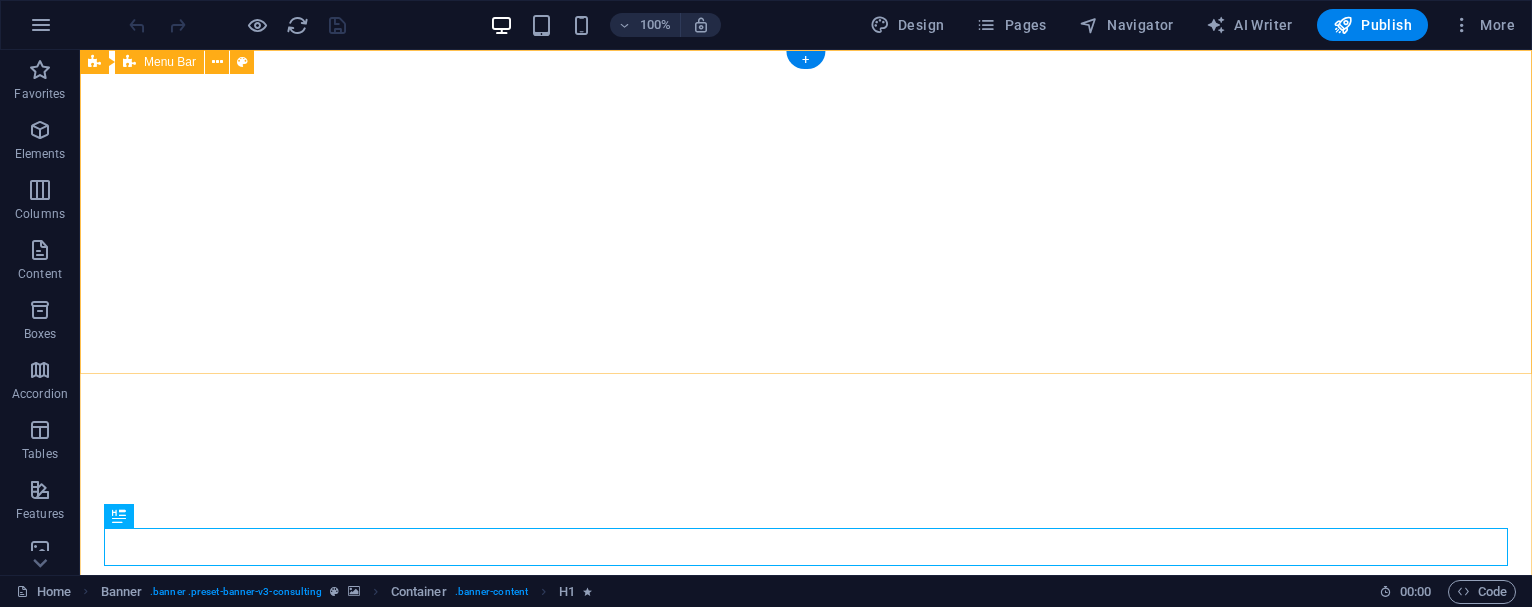 scroll, scrollTop: 0, scrollLeft: 0, axis: both 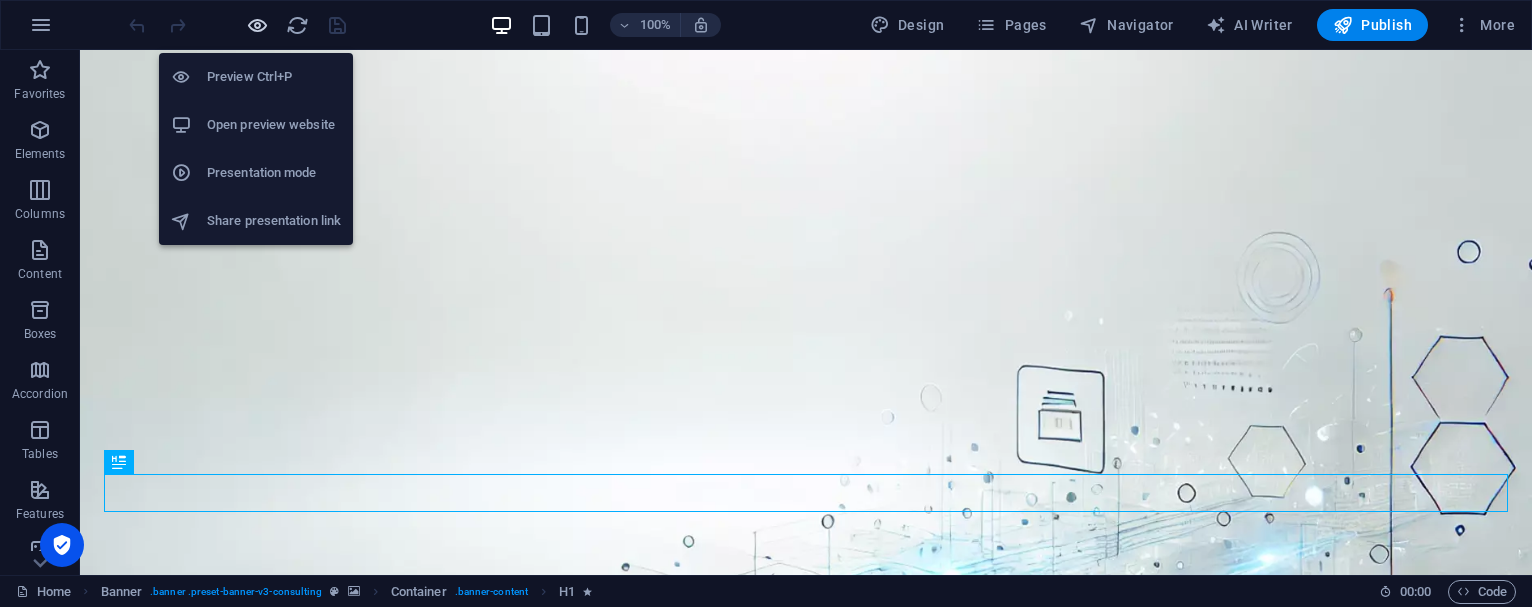 click at bounding box center (257, 25) 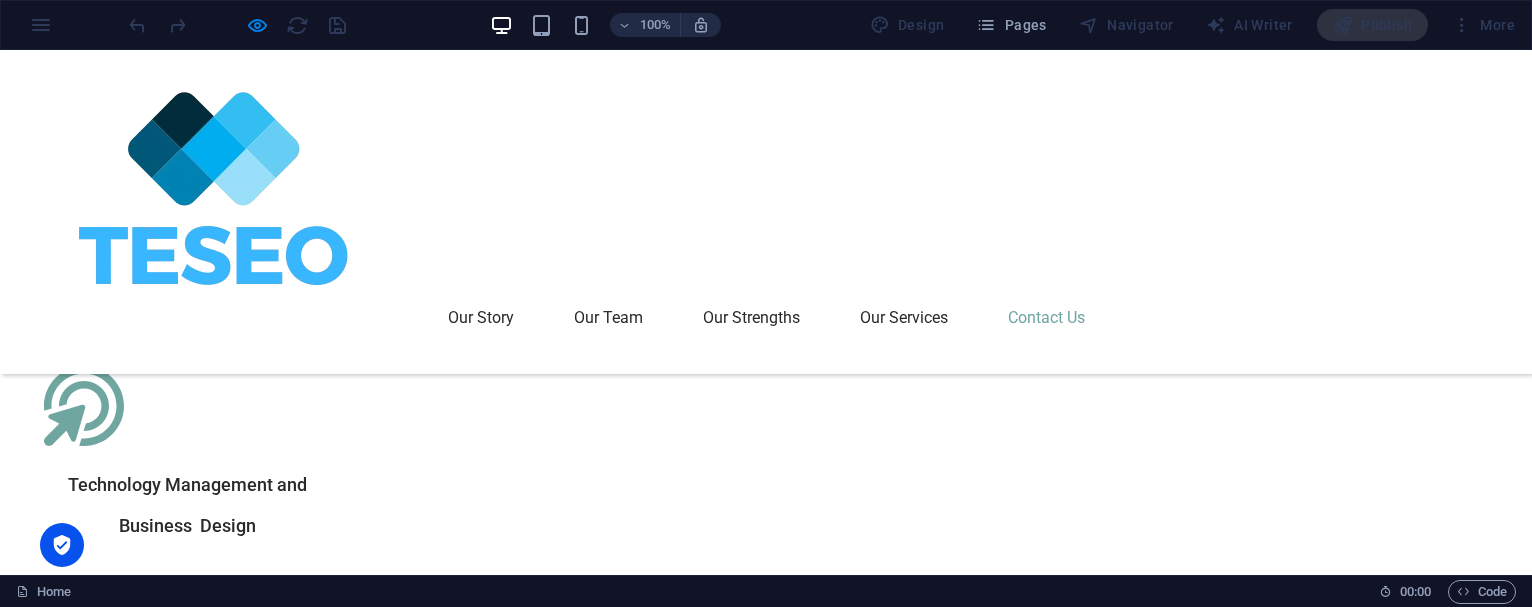 scroll, scrollTop: 6963, scrollLeft: 0, axis: vertical 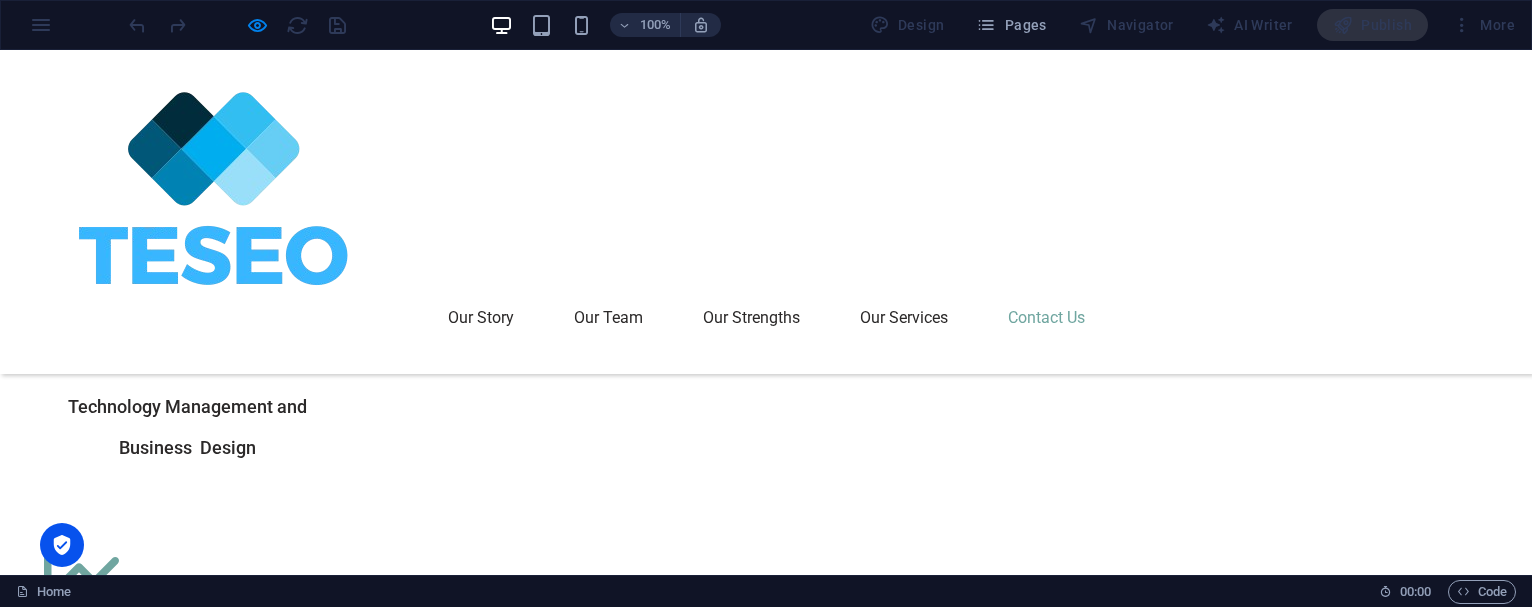 click on "Privacy Policy" at bounding box center (103, 5665) 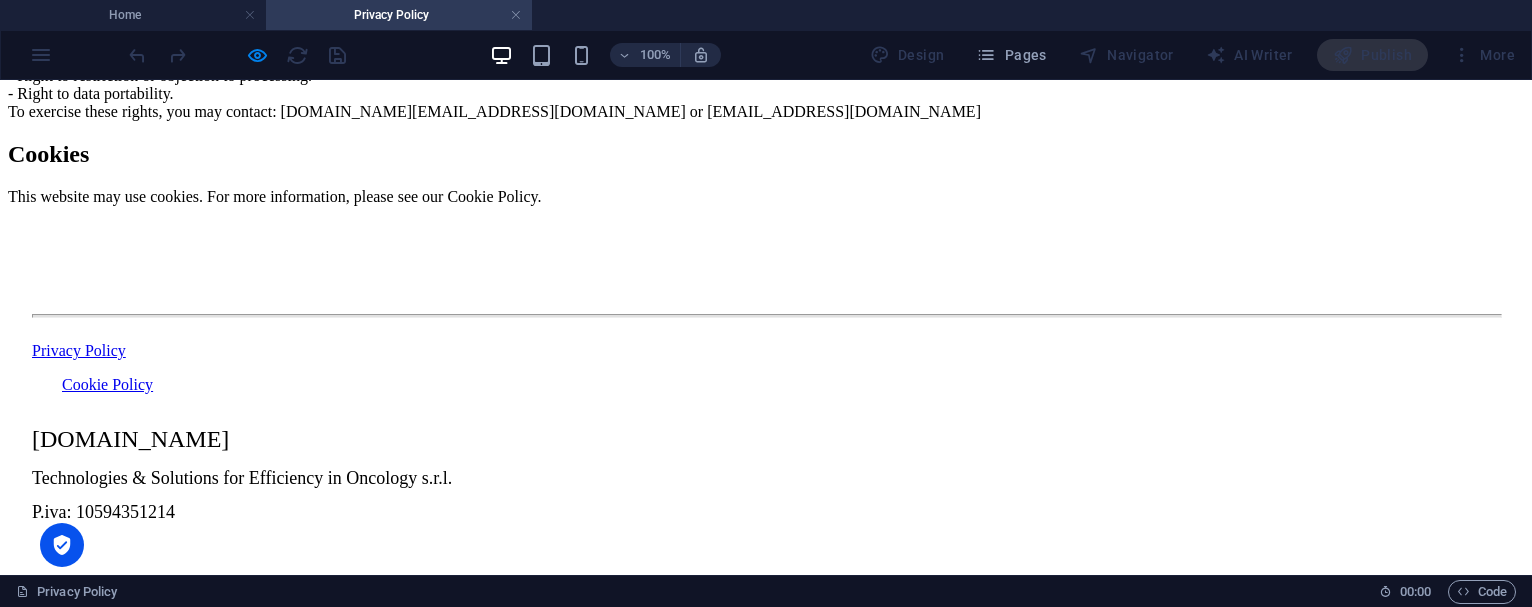 scroll, scrollTop: 1984, scrollLeft: 0, axis: vertical 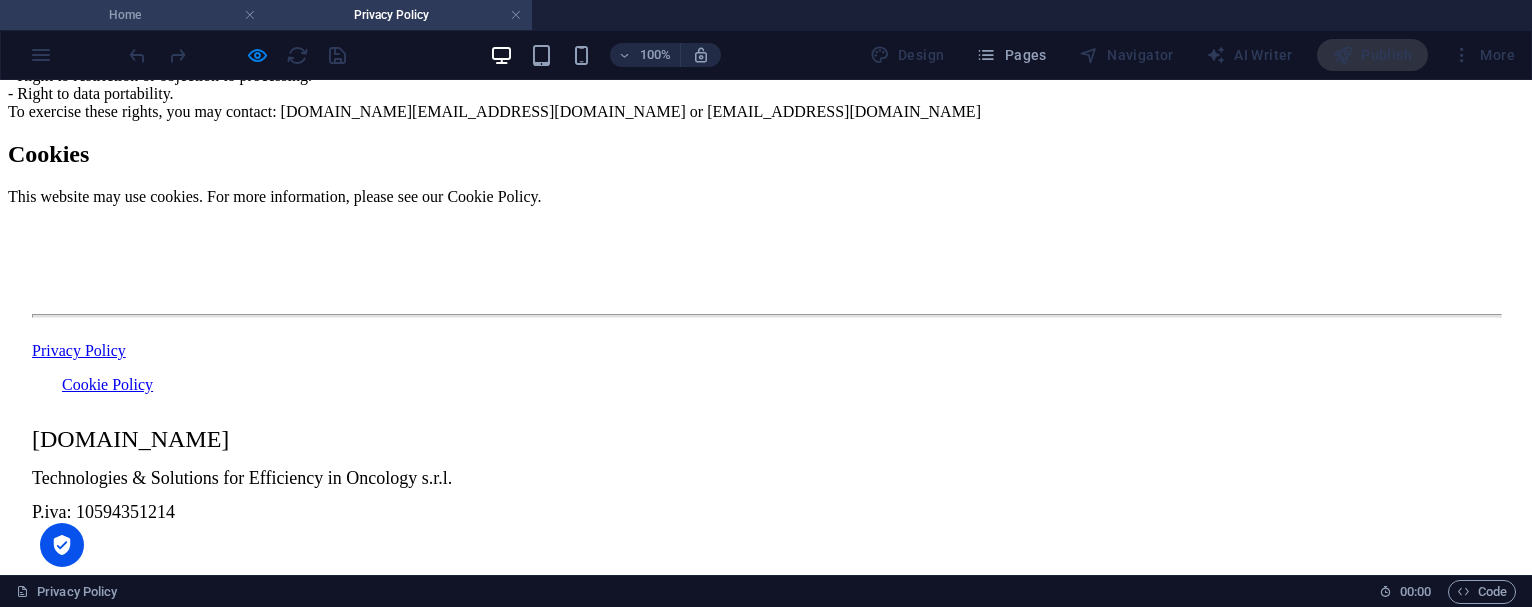 click on "Home" at bounding box center (133, 15) 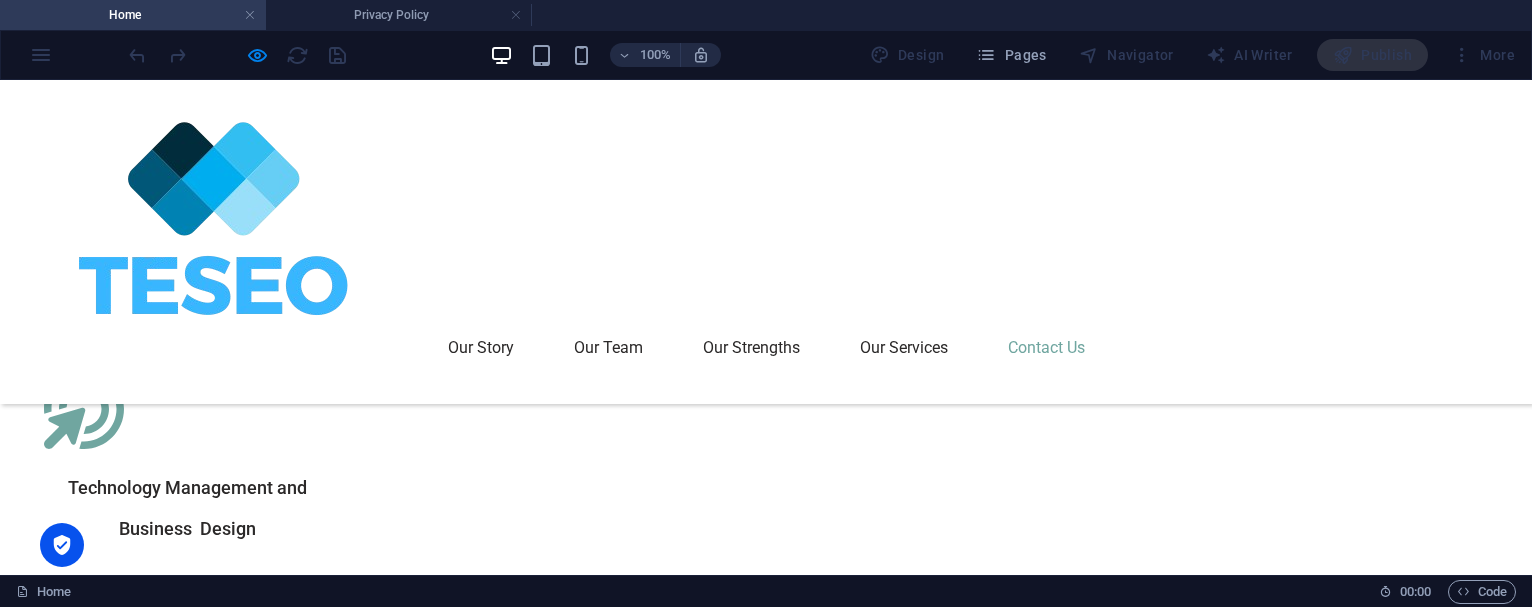 scroll, scrollTop: 6993, scrollLeft: 0, axis: vertical 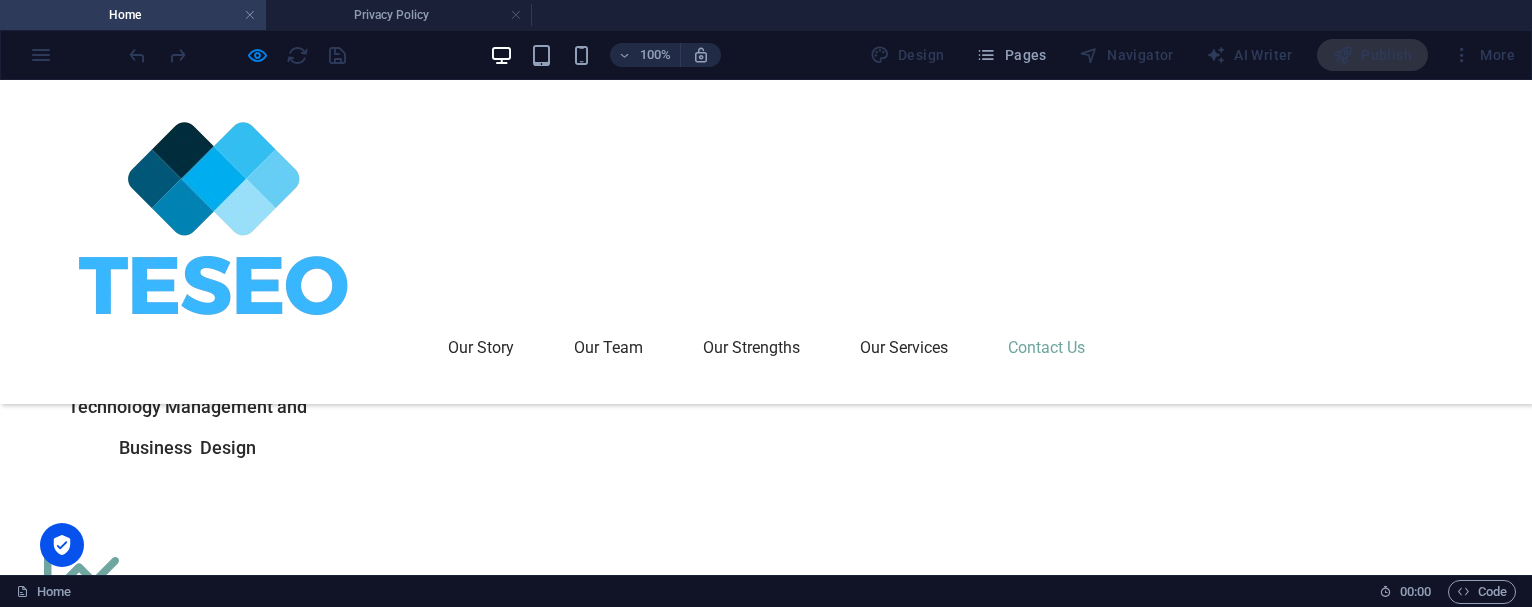 click on "Cookie Policy" at bounding box center (131, 5707) 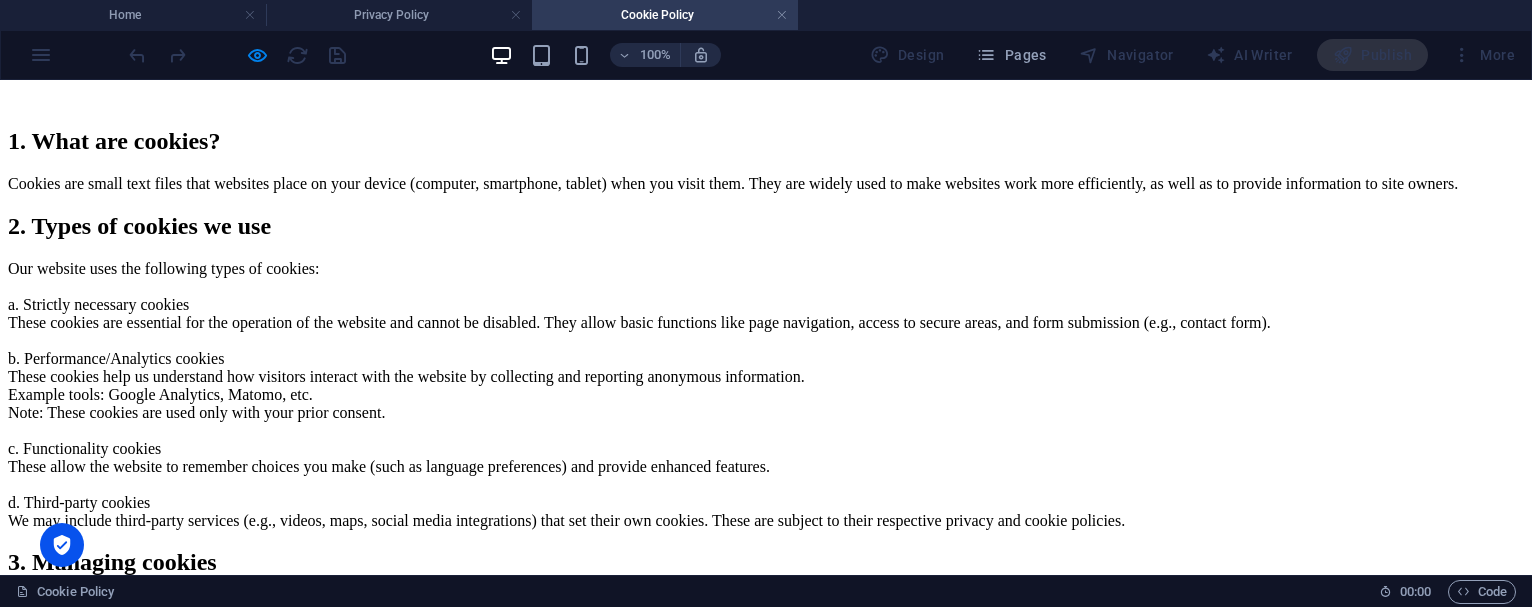 scroll, scrollTop: 0, scrollLeft: 0, axis: both 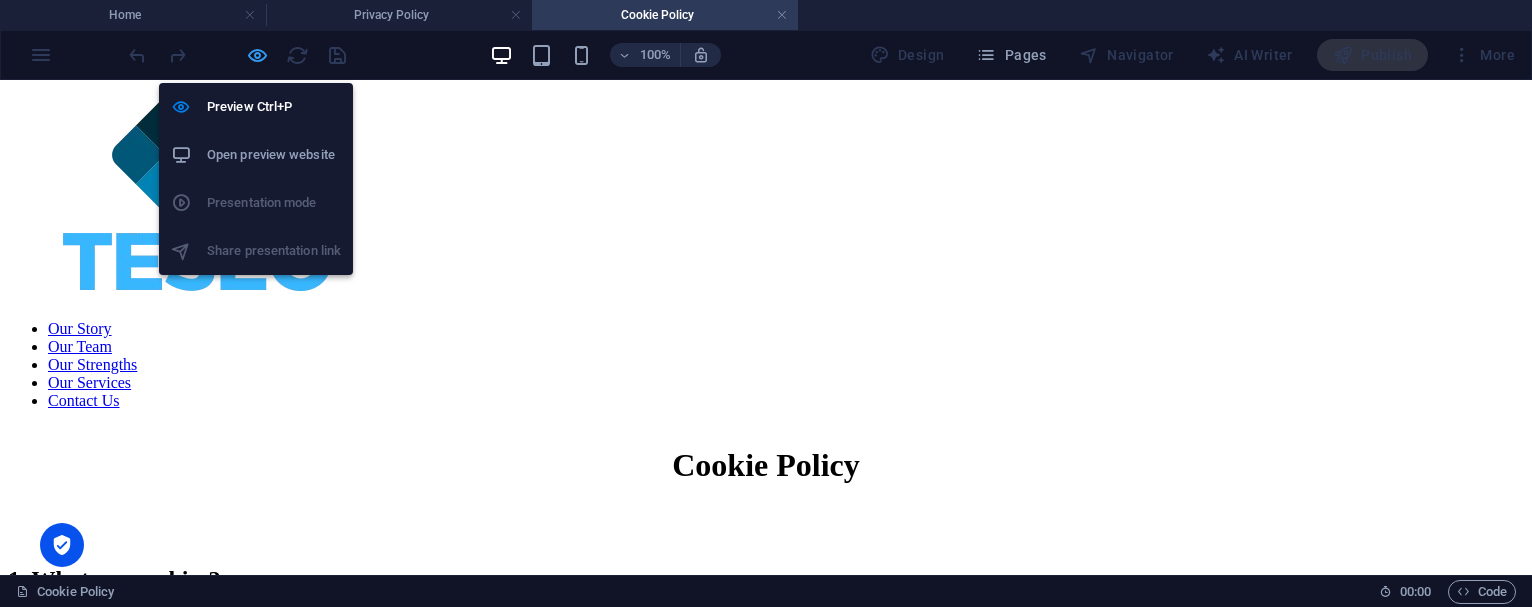click at bounding box center (257, 55) 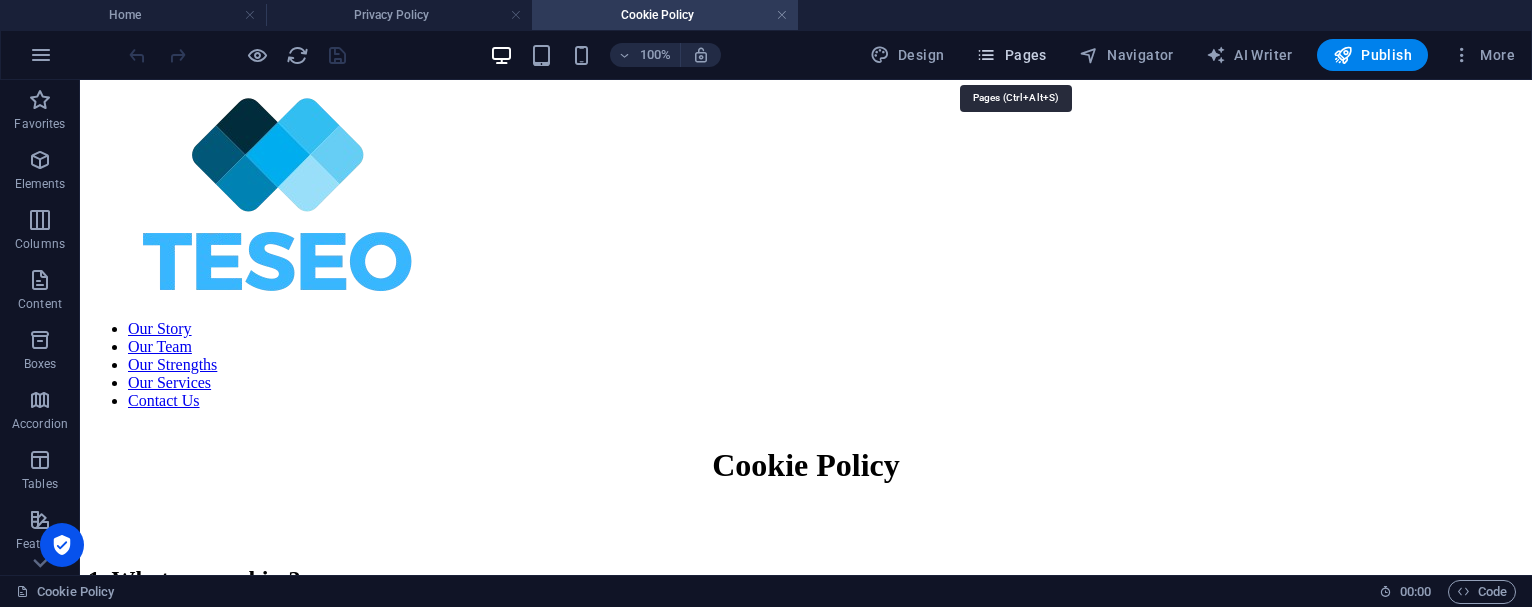 click on "Pages" at bounding box center [1011, 55] 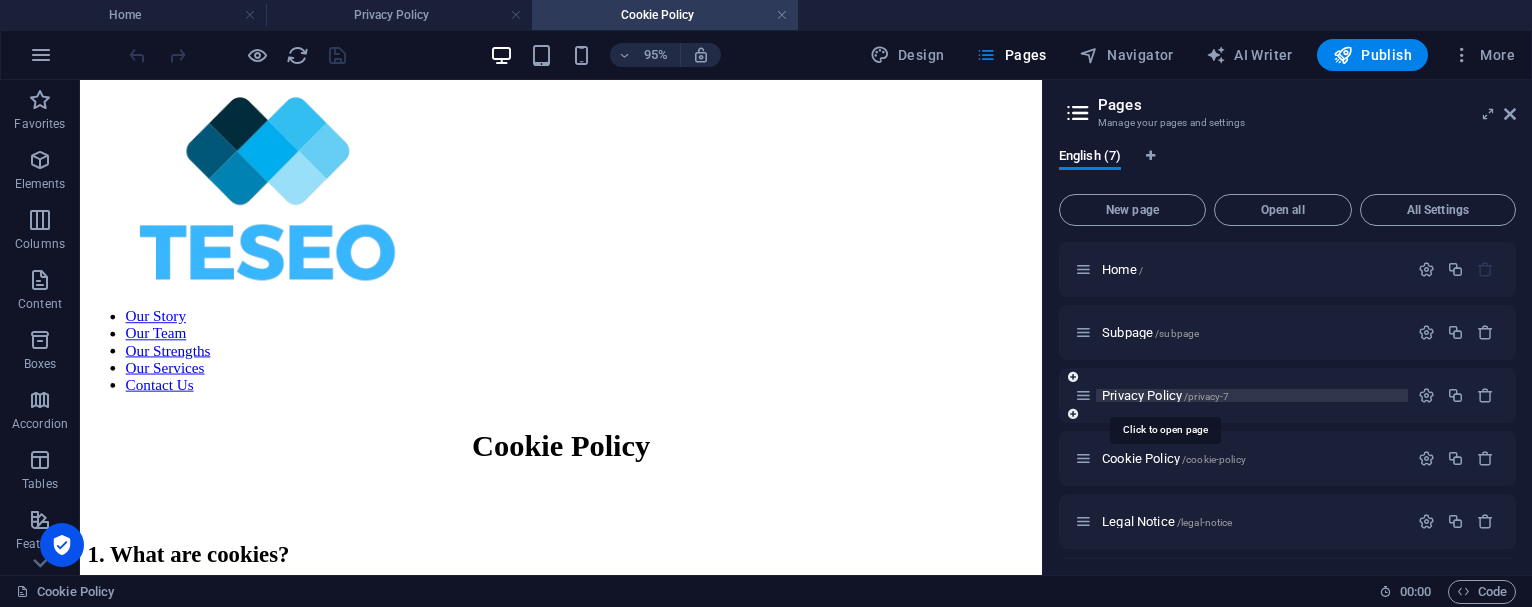 click on "Privacy Policy /privacy-7" at bounding box center [1165, 395] 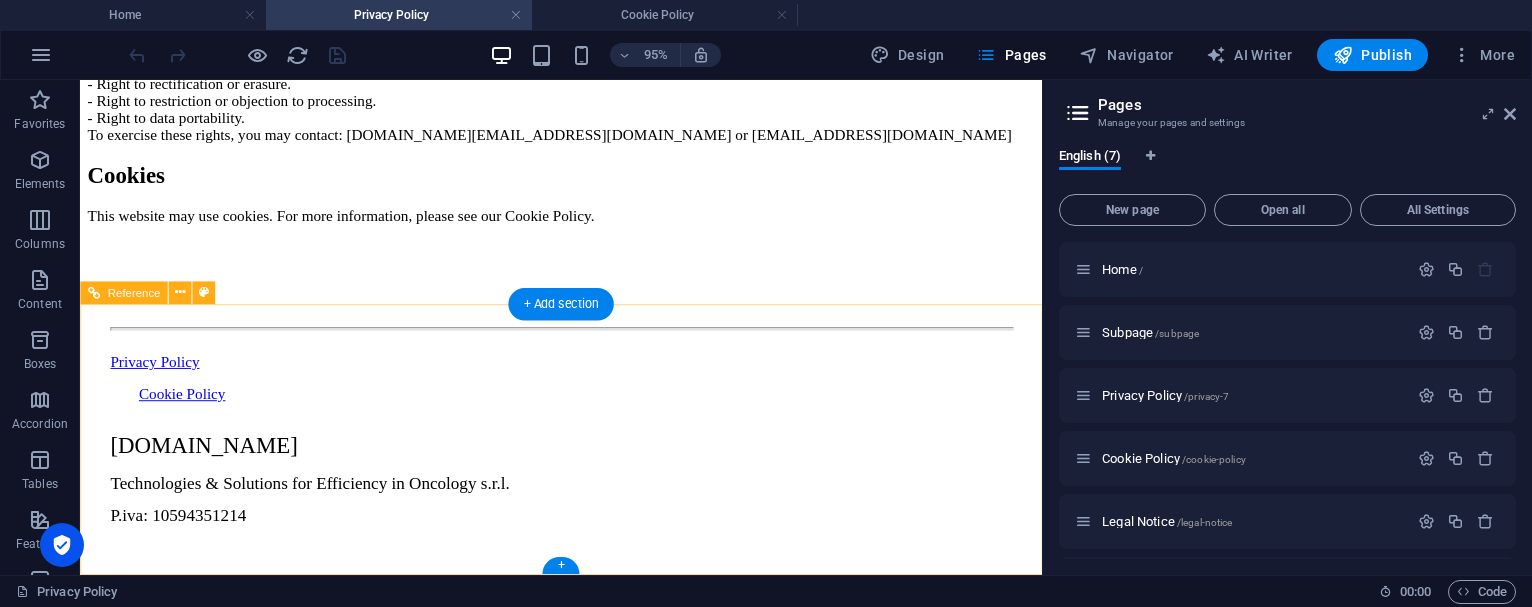 scroll, scrollTop: 2380, scrollLeft: 0, axis: vertical 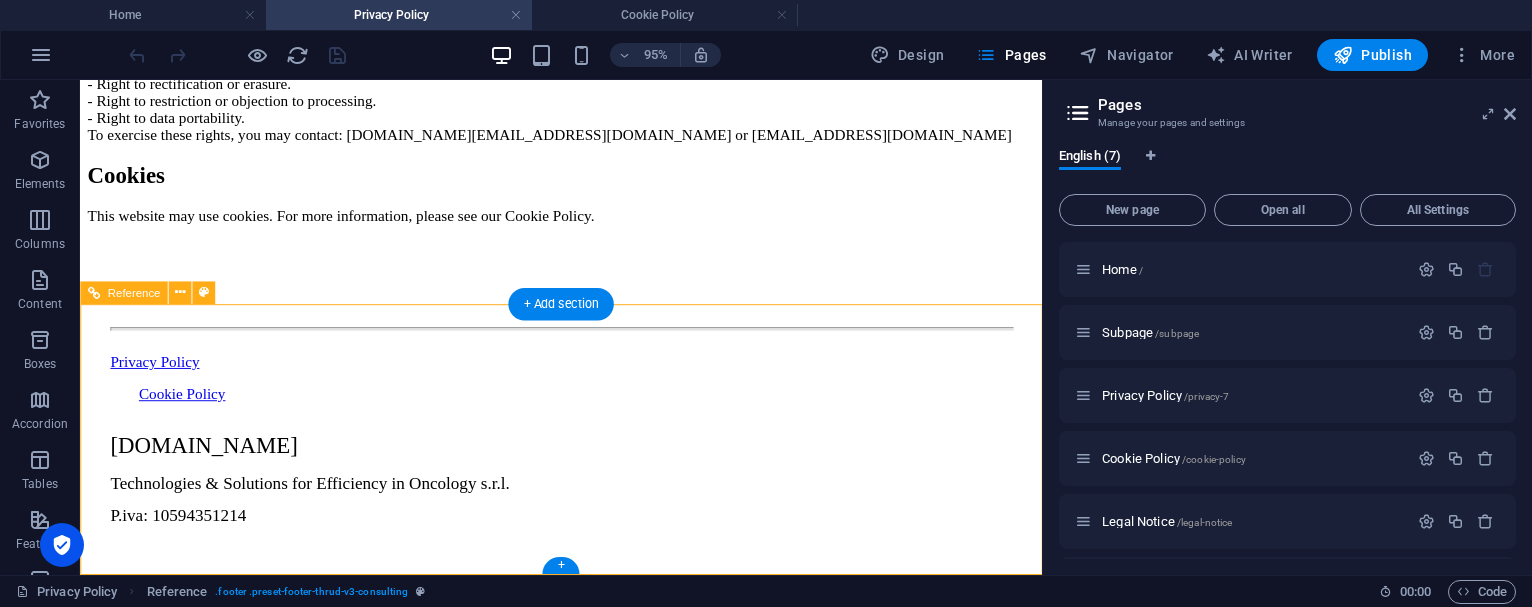 click on "Cookie Policy" at bounding box center (601, 411) 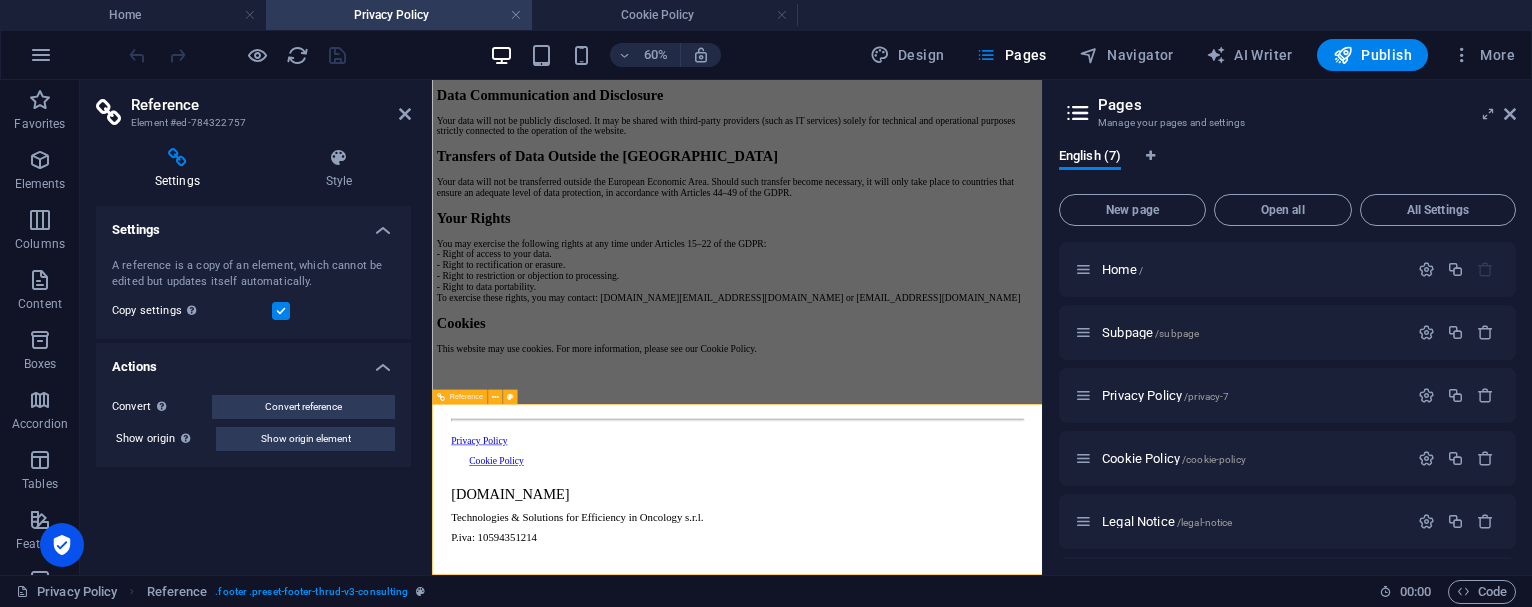 click on "Cookie Policy" at bounding box center (955, 715) 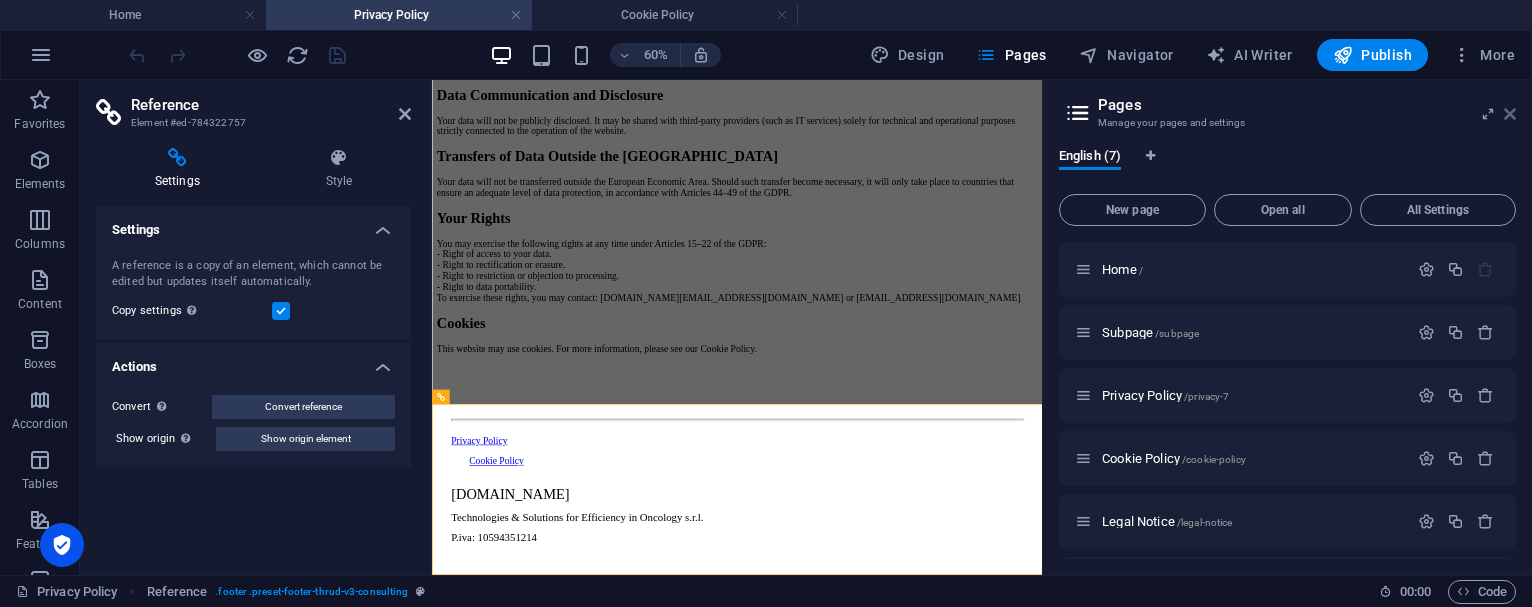 click at bounding box center [1510, 114] 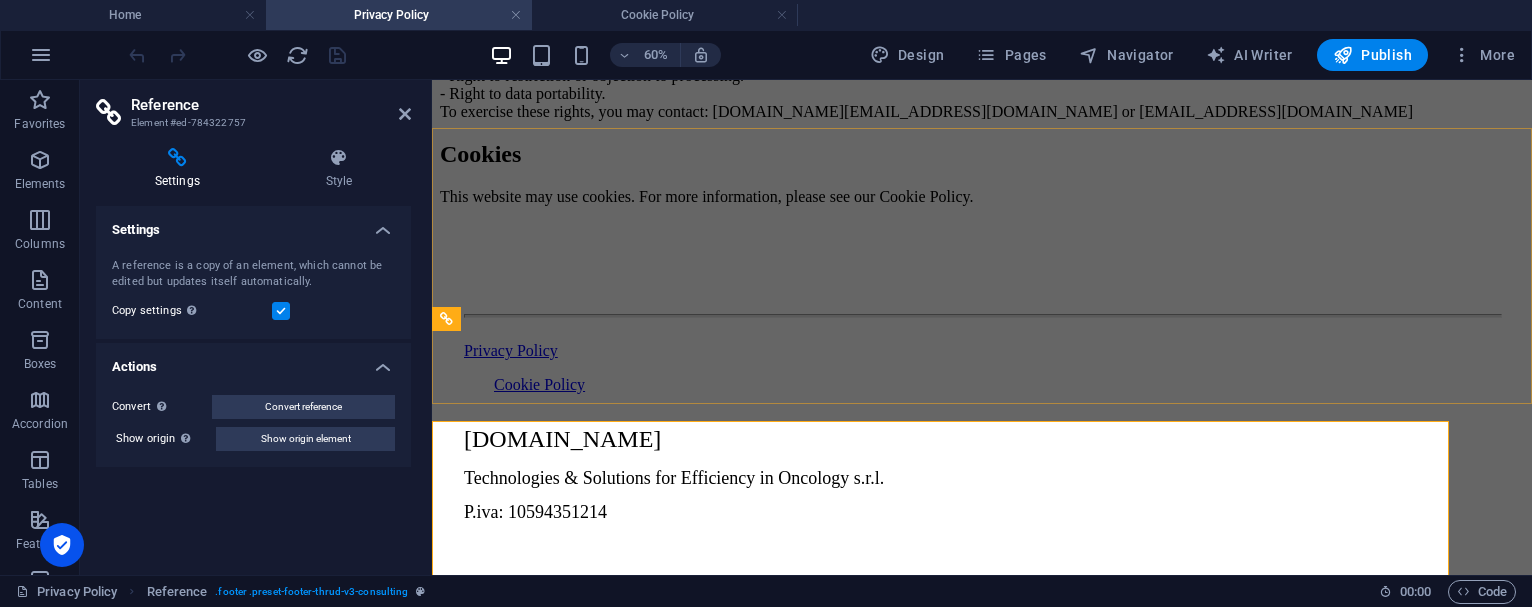 scroll, scrollTop: 2233, scrollLeft: 0, axis: vertical 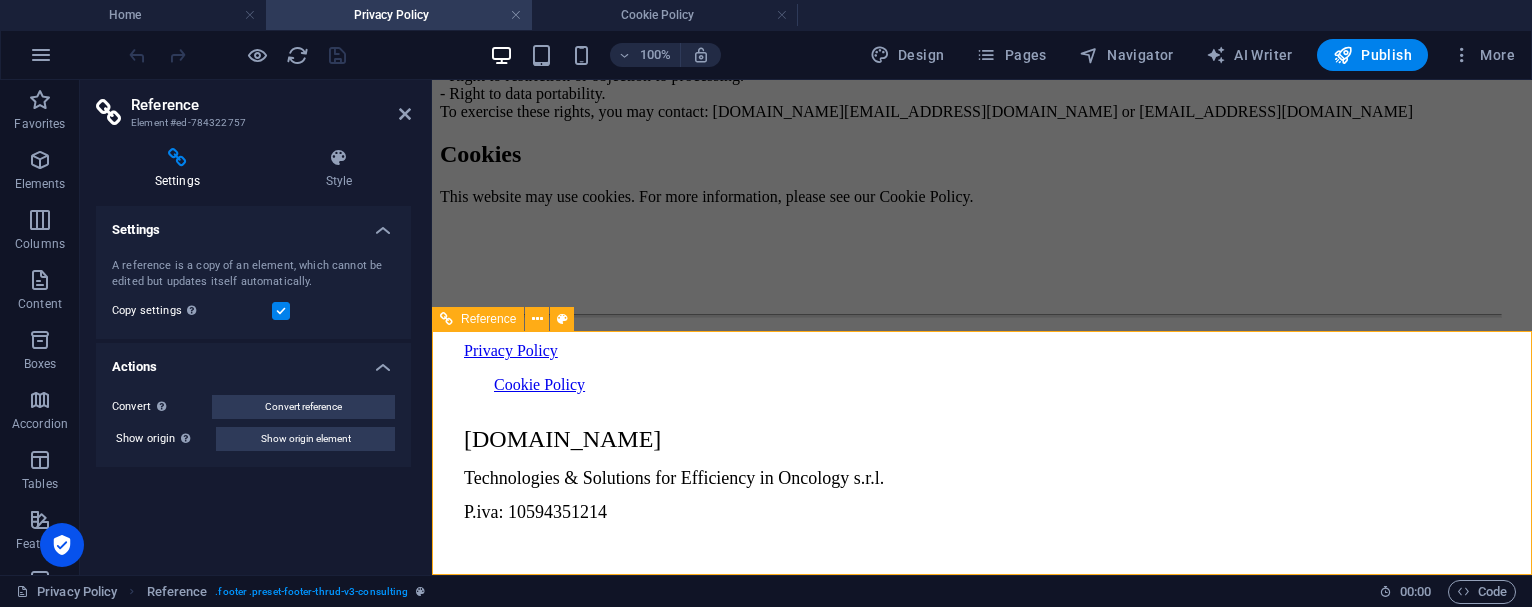 click on "Cookie Policy" at bounding box center (997, 385) 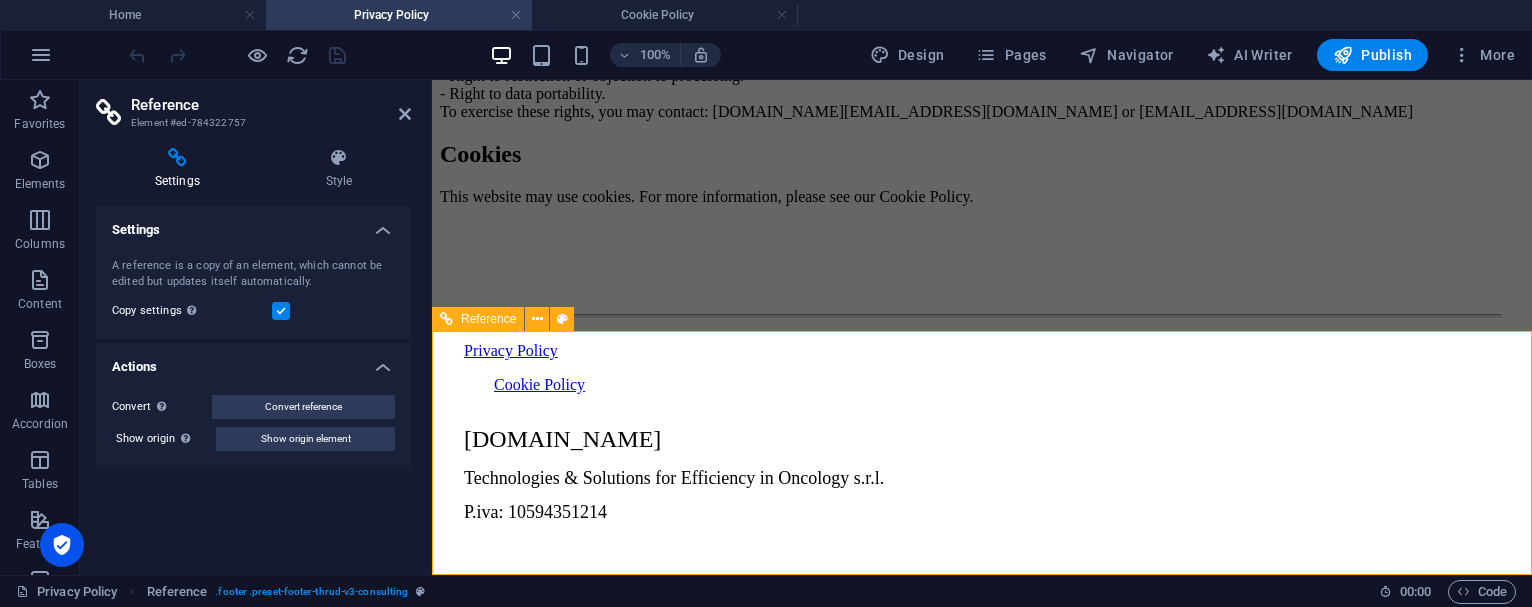 click on "Cookie Policy" at bounding box center (997, 385) 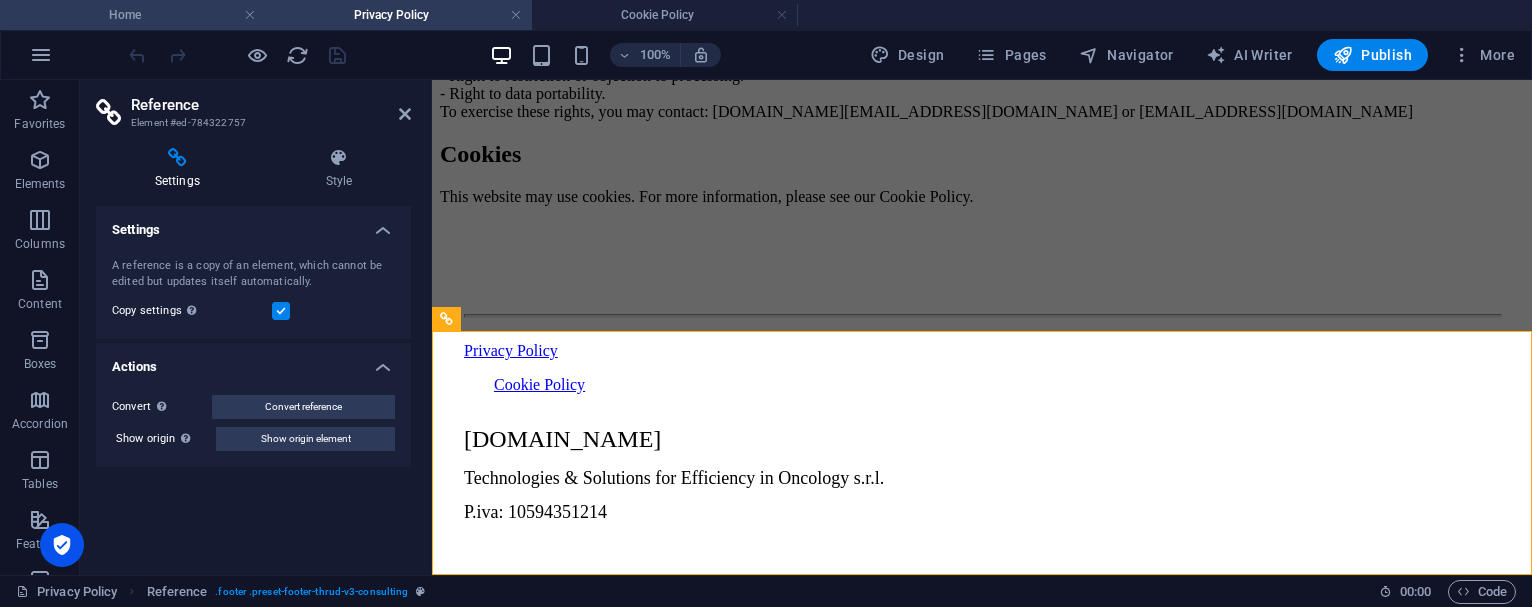 click on "Home" at bounding box center [133, 15] 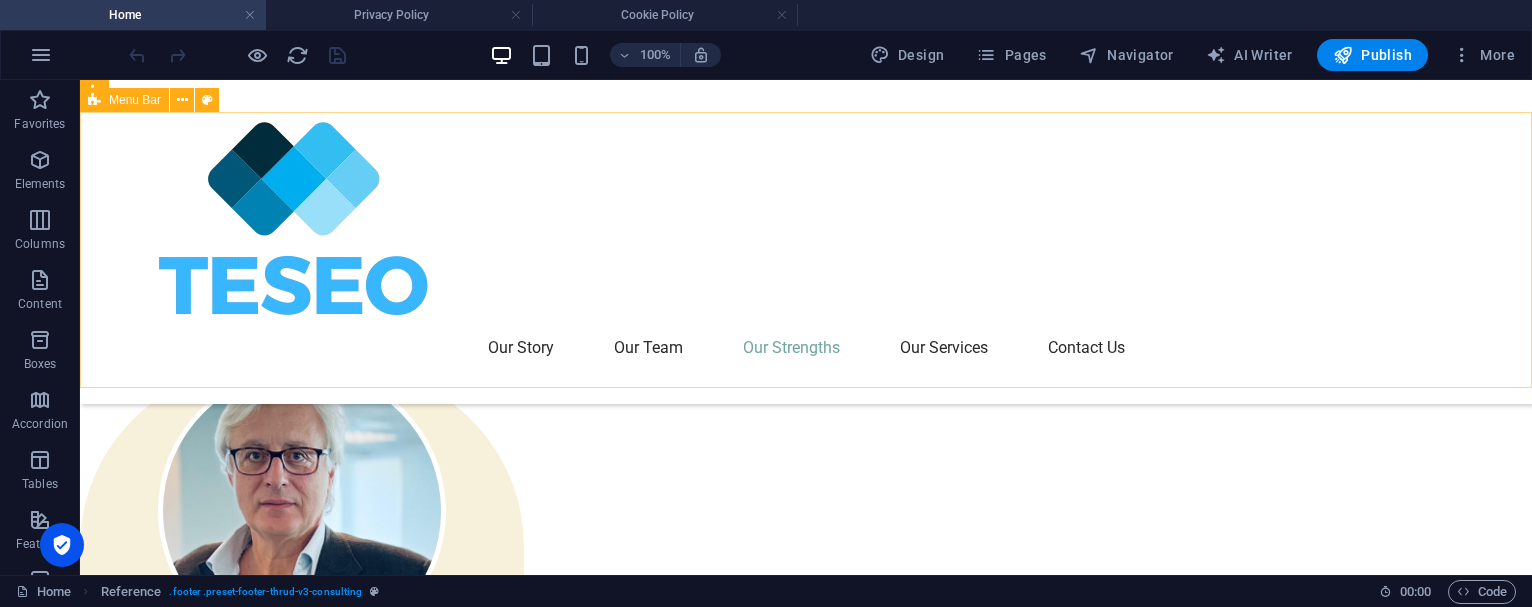 scroll, scrollTop: 4176, scrollLeft: 0, axis: vertical 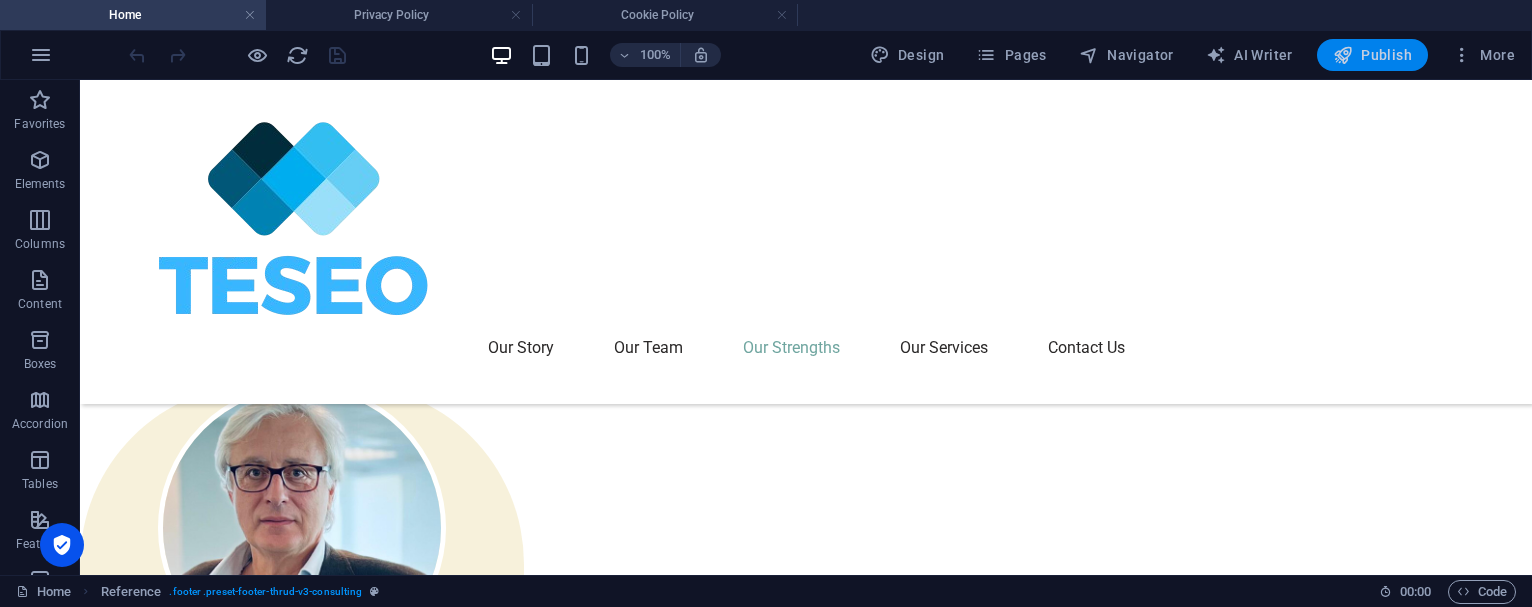 click on "Publish" at bounding box center (1372, 55) 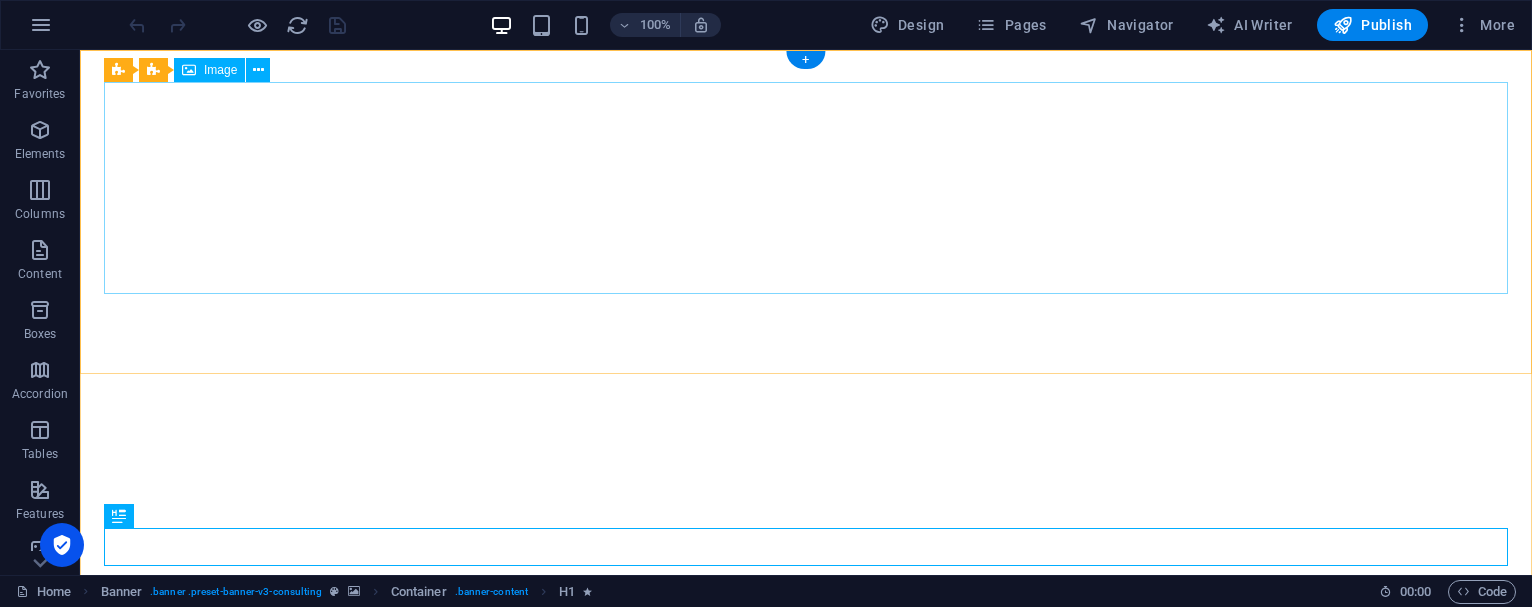 scroll, scrollTop: 0, scrollLeft: 0, axis: both 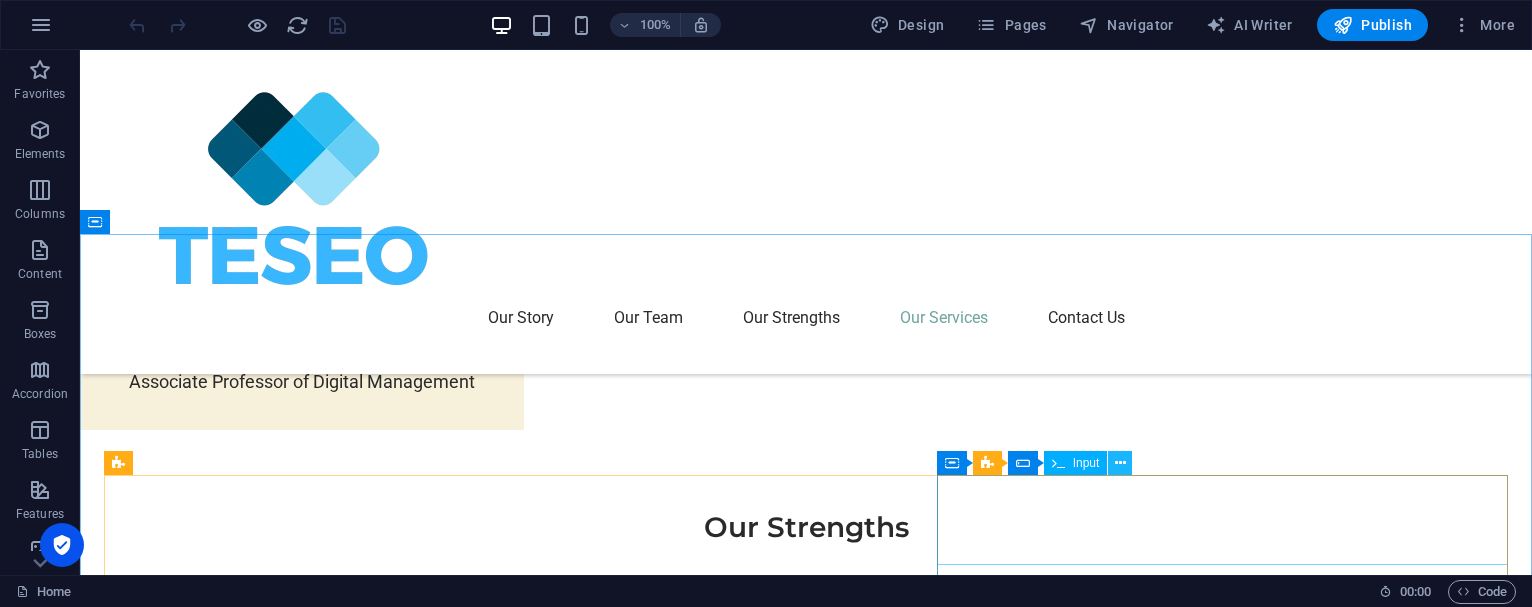 click at bounding box center (1120, 463) 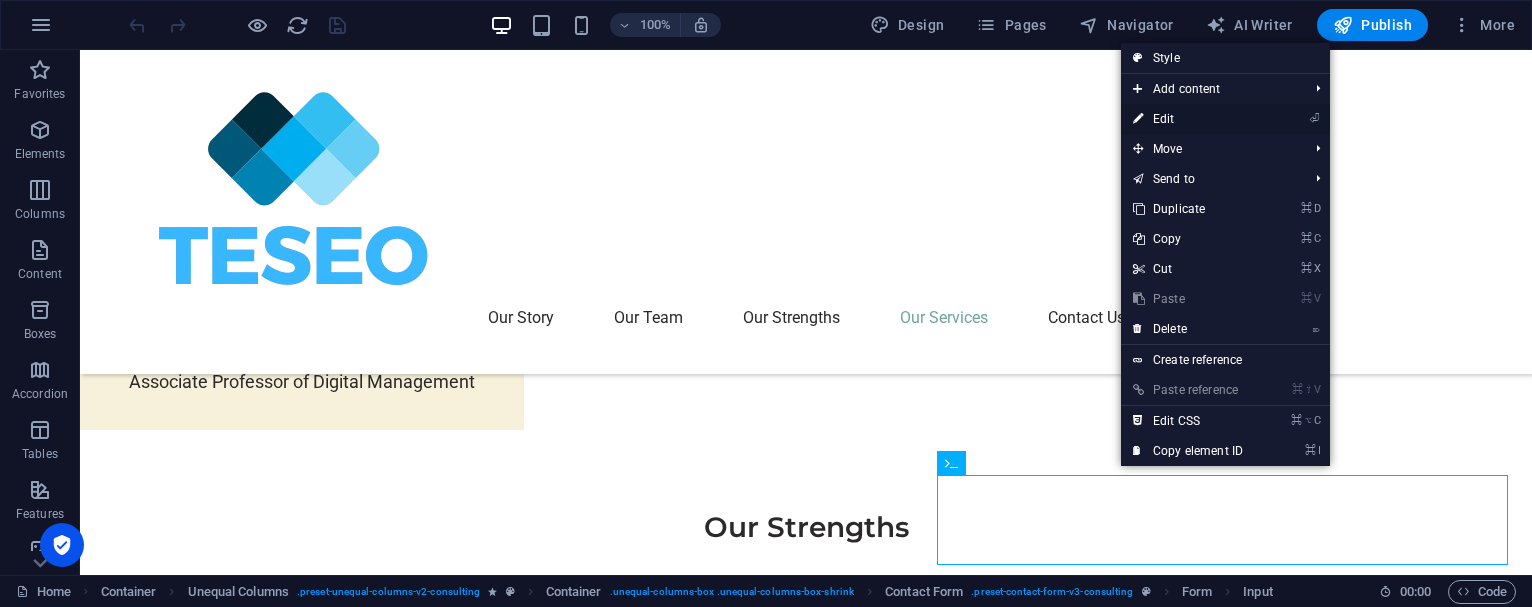 click on "⏎  Edit" at bounding box center (1188, 119) 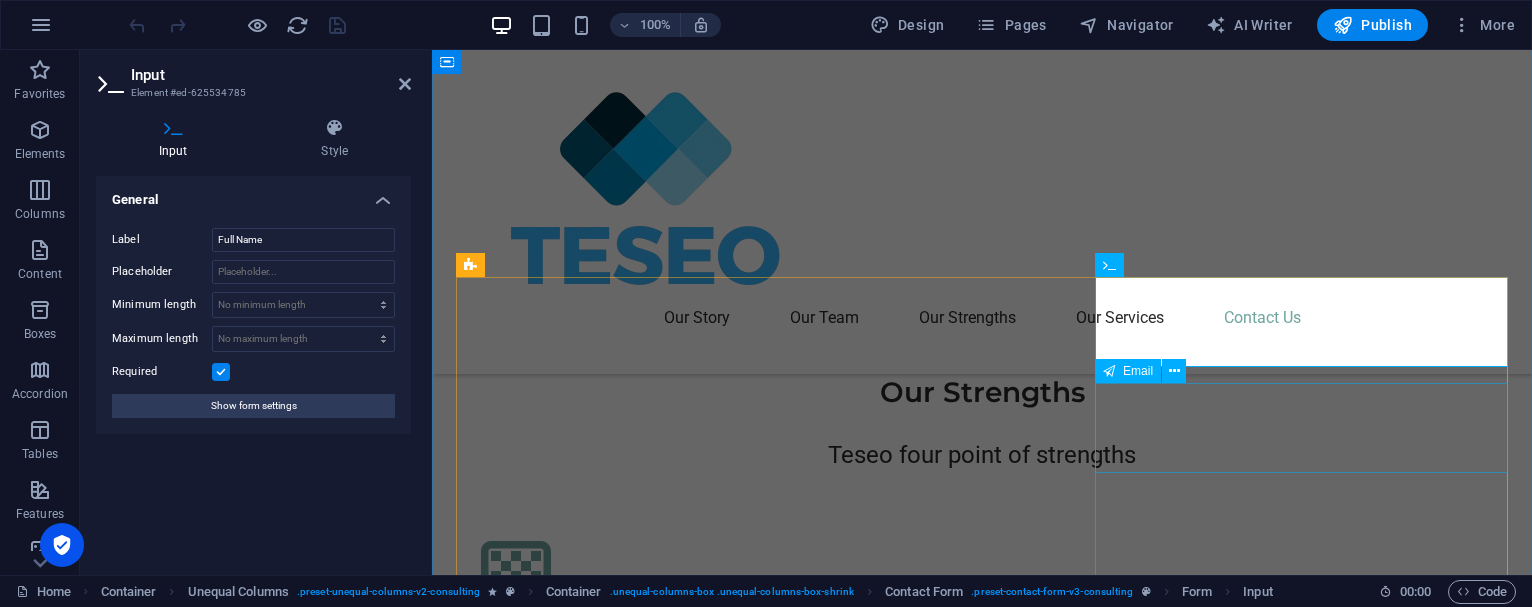 scroll, scrollTop: 6453, scrollLeft: 0, axis: vertical 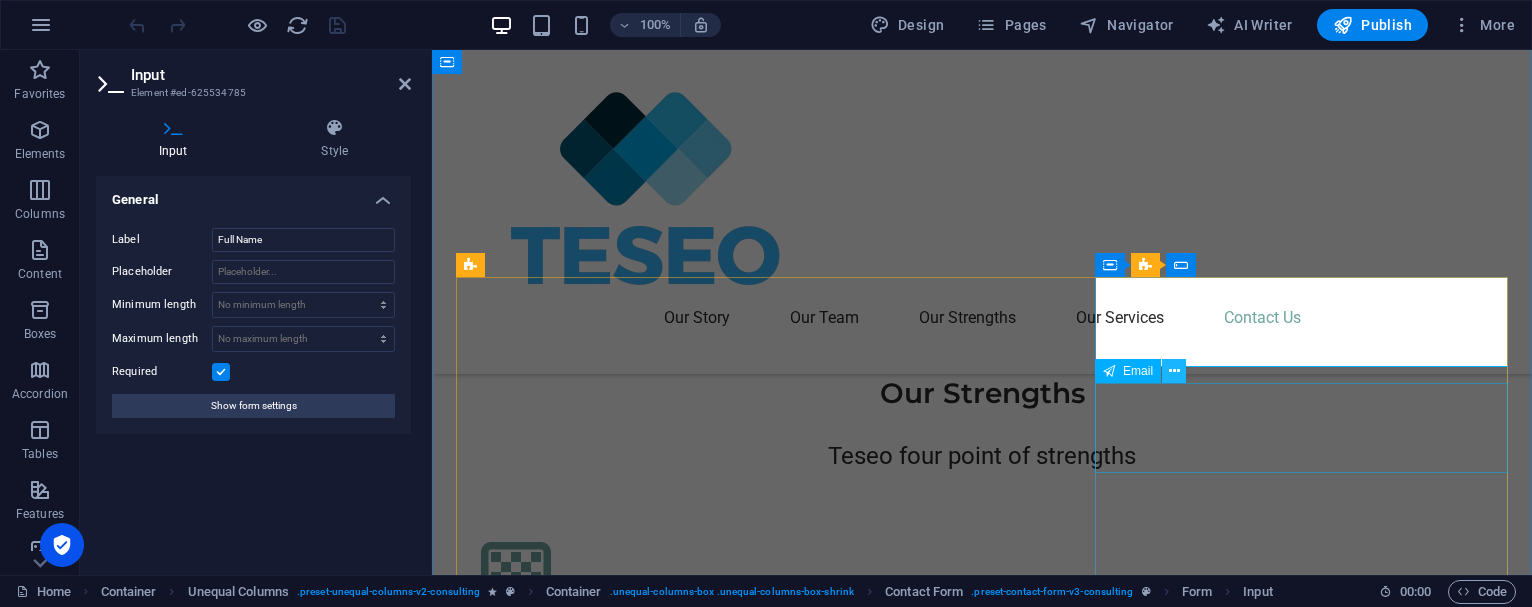 click at bounding box center (1174, 371) 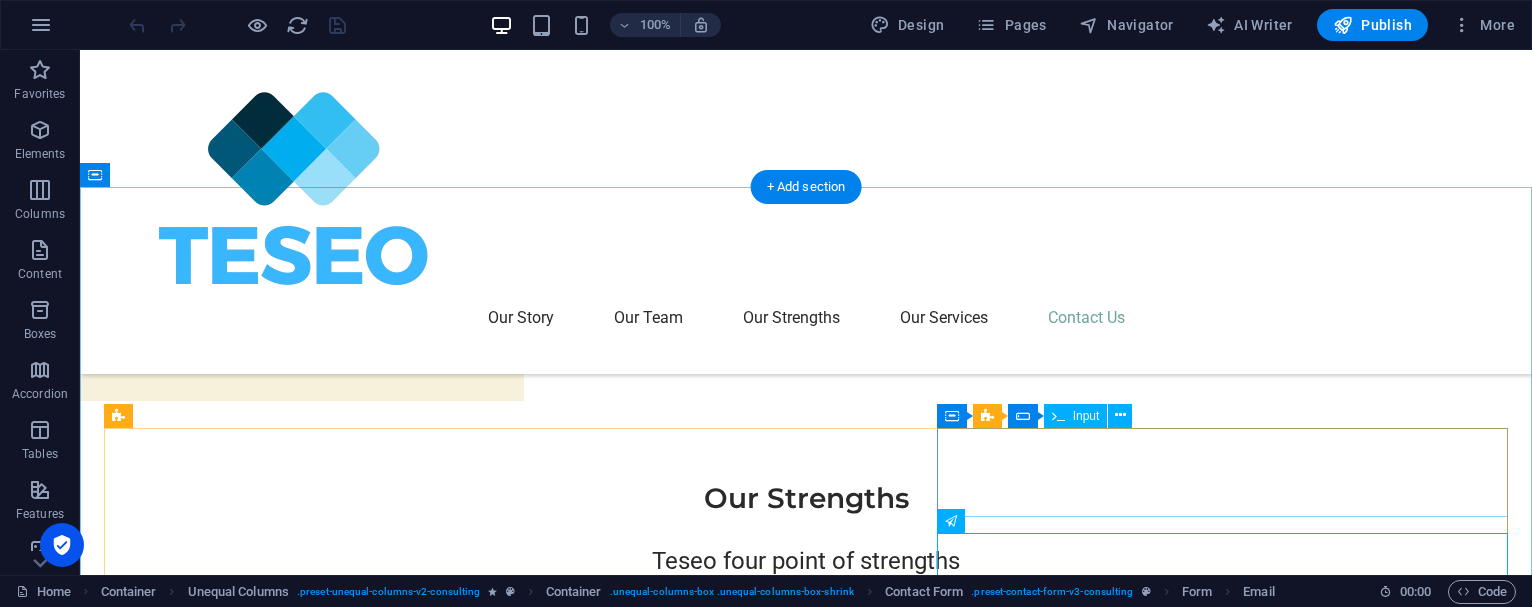 scroll, scrollTop: 6343, scrollLeft: 0, axis: vertical 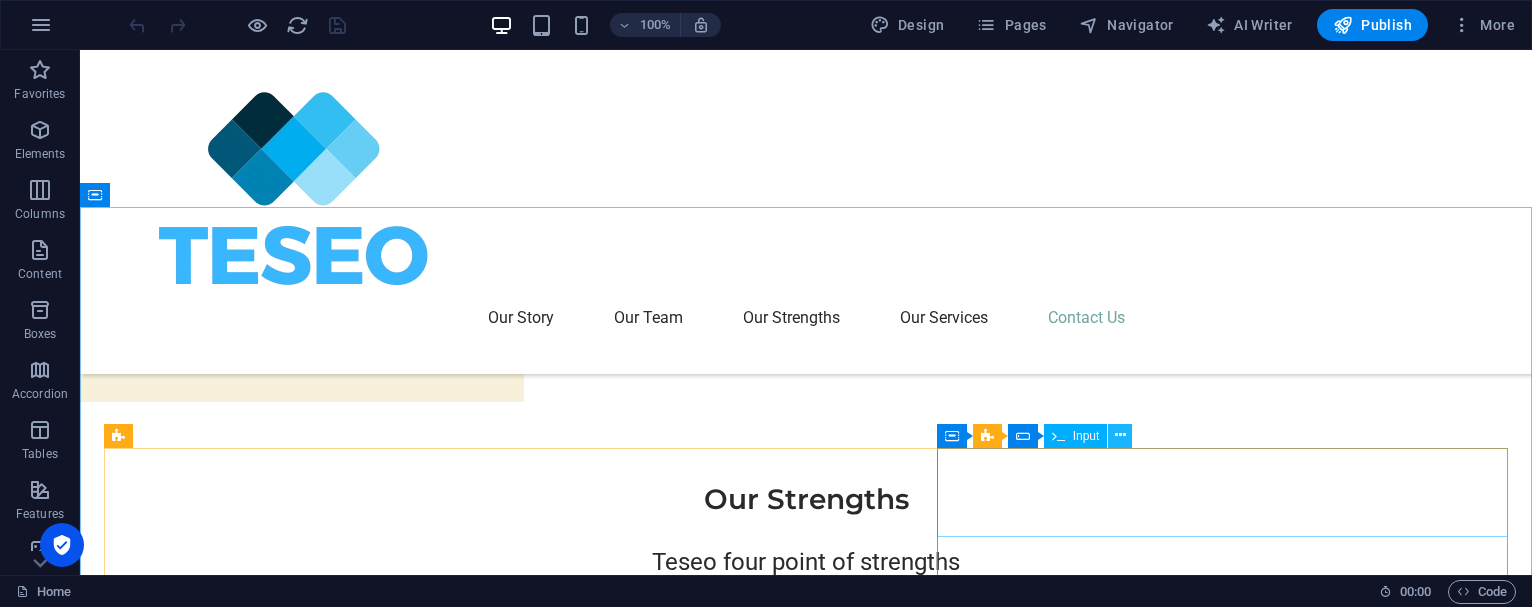 click at bounding box center (1120, 435) 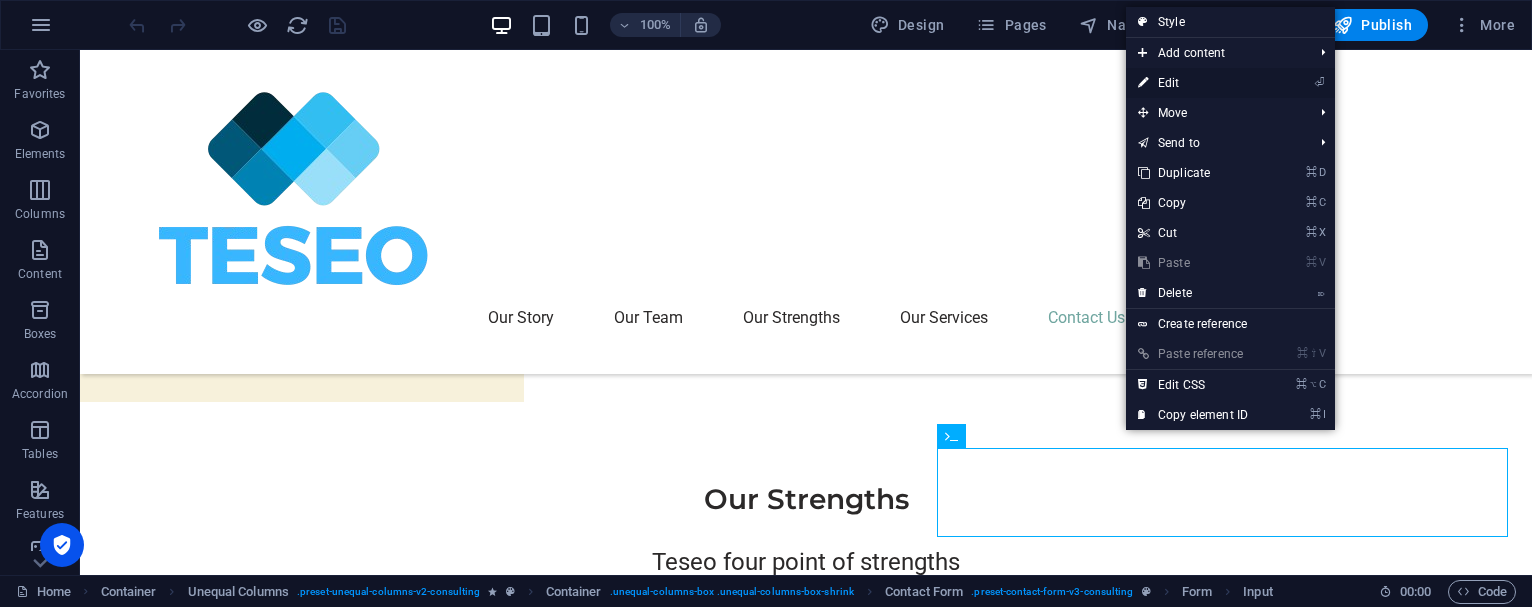 click on "⏎  Edit" at bounding box center (1193, 83) 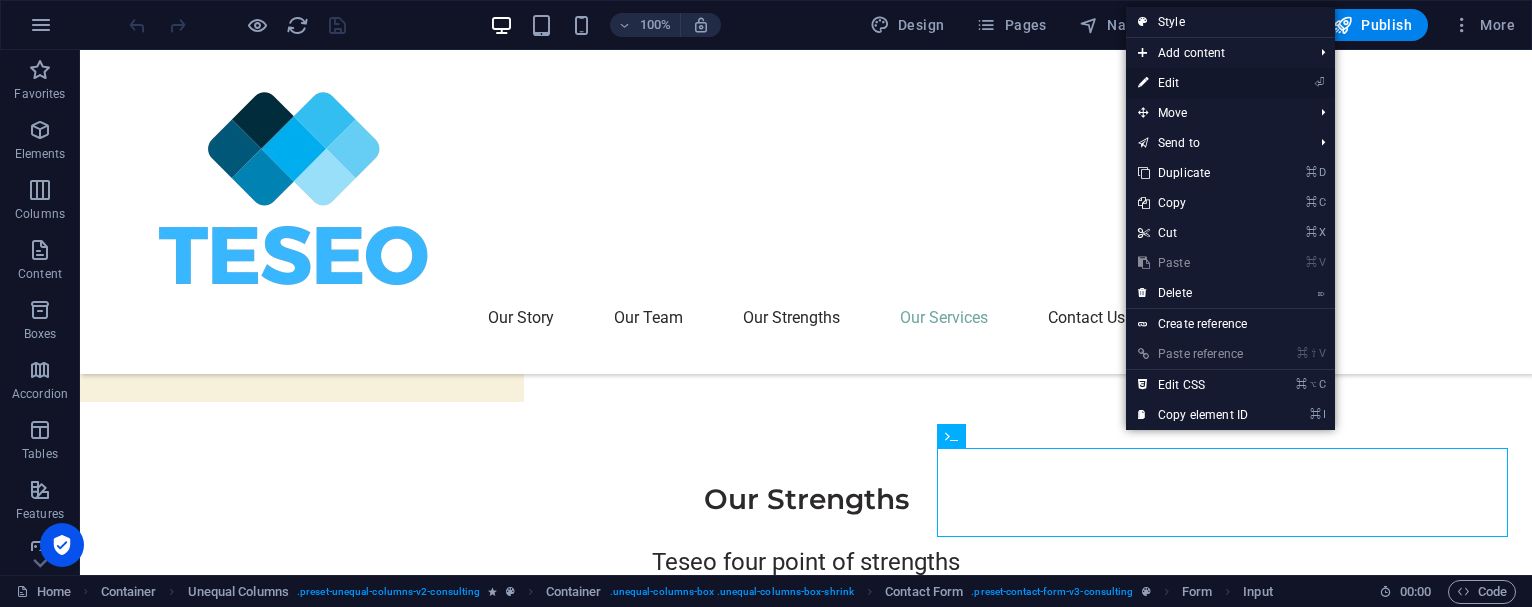 scroll, scrollTop: 6242, scrollLeft: 0, axis: vertical 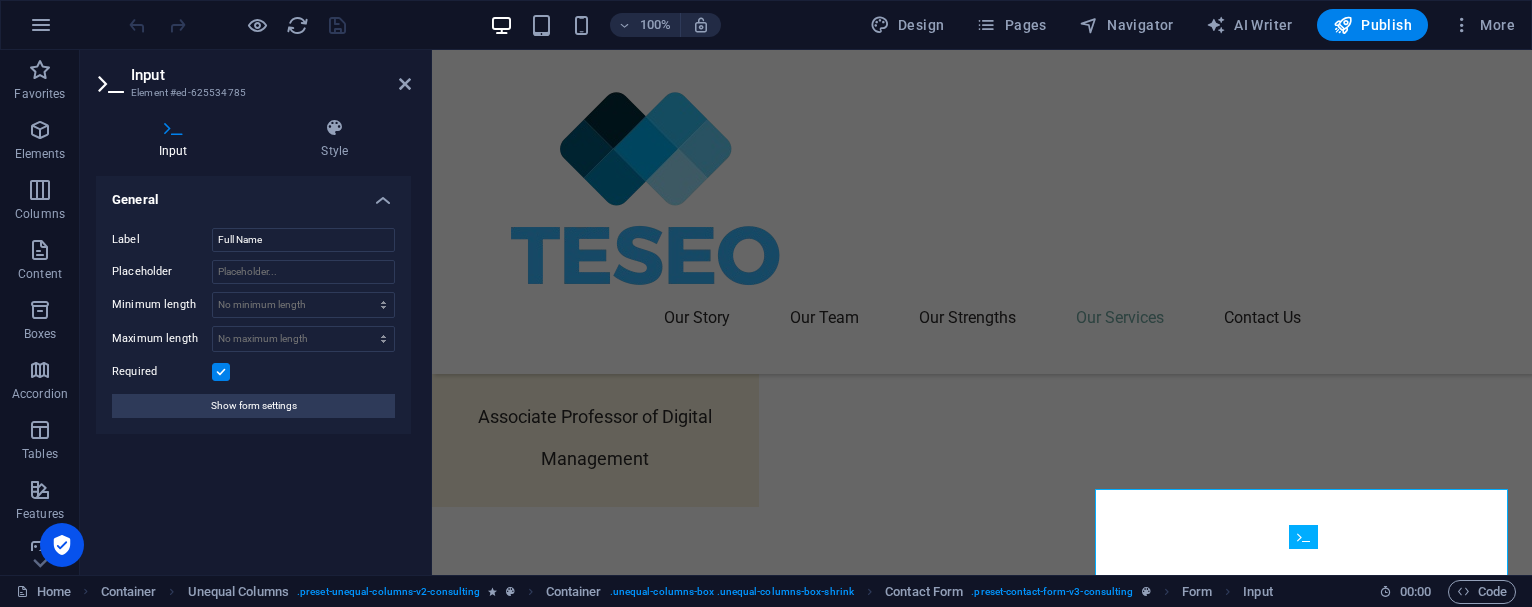 click on "General" at bounding box center [253, 194] 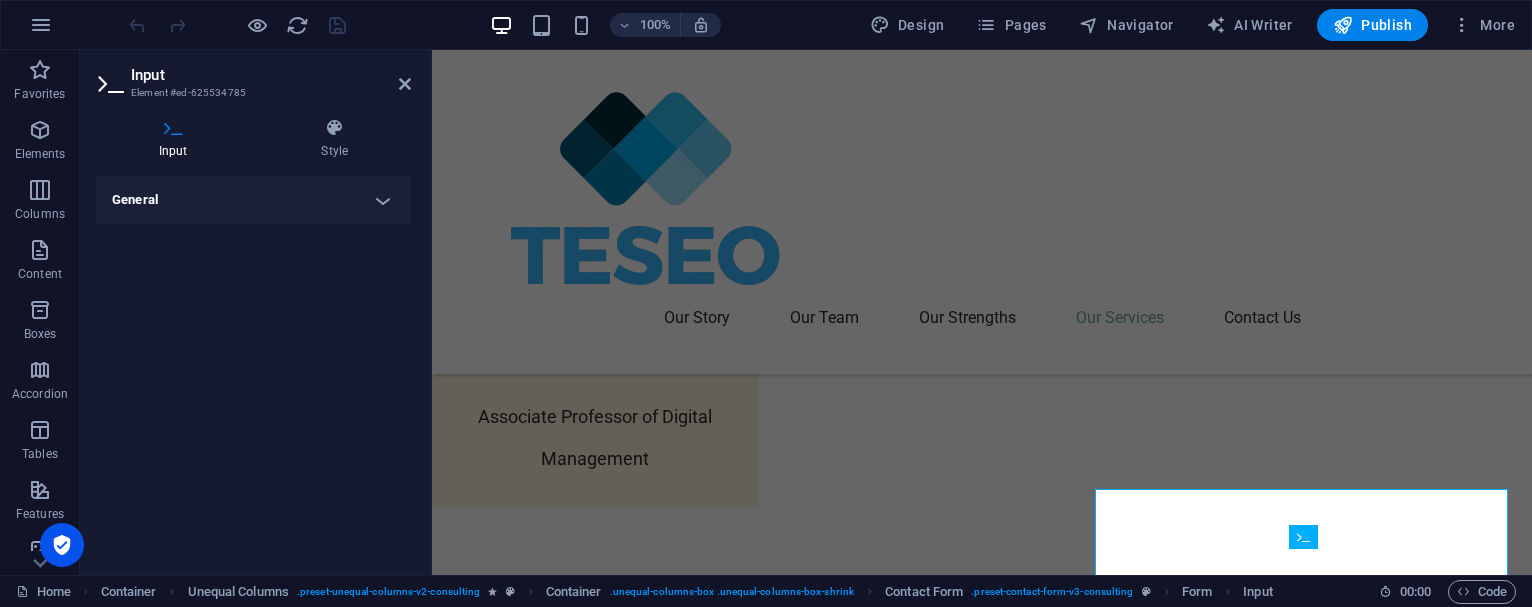 click on "General" at bounding box center (253, 200) 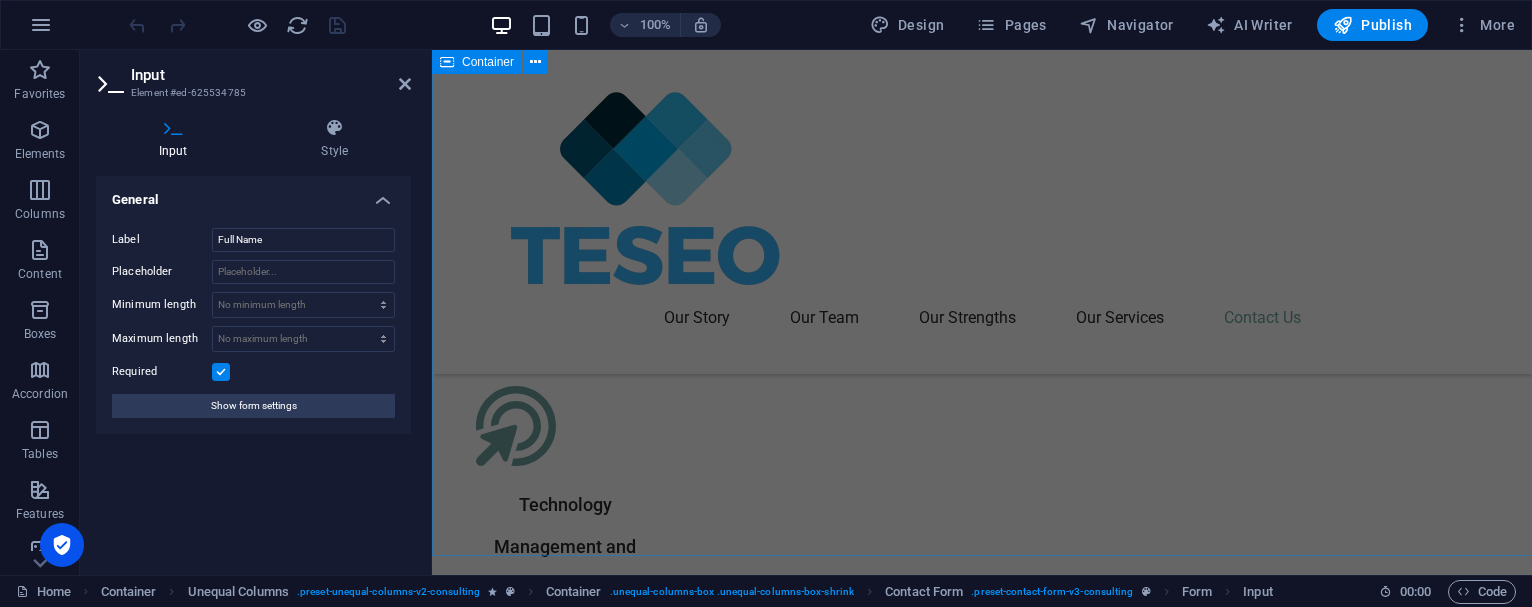 scroll, scrollTop: 6857, scrollLeft: 0, axis: vertical 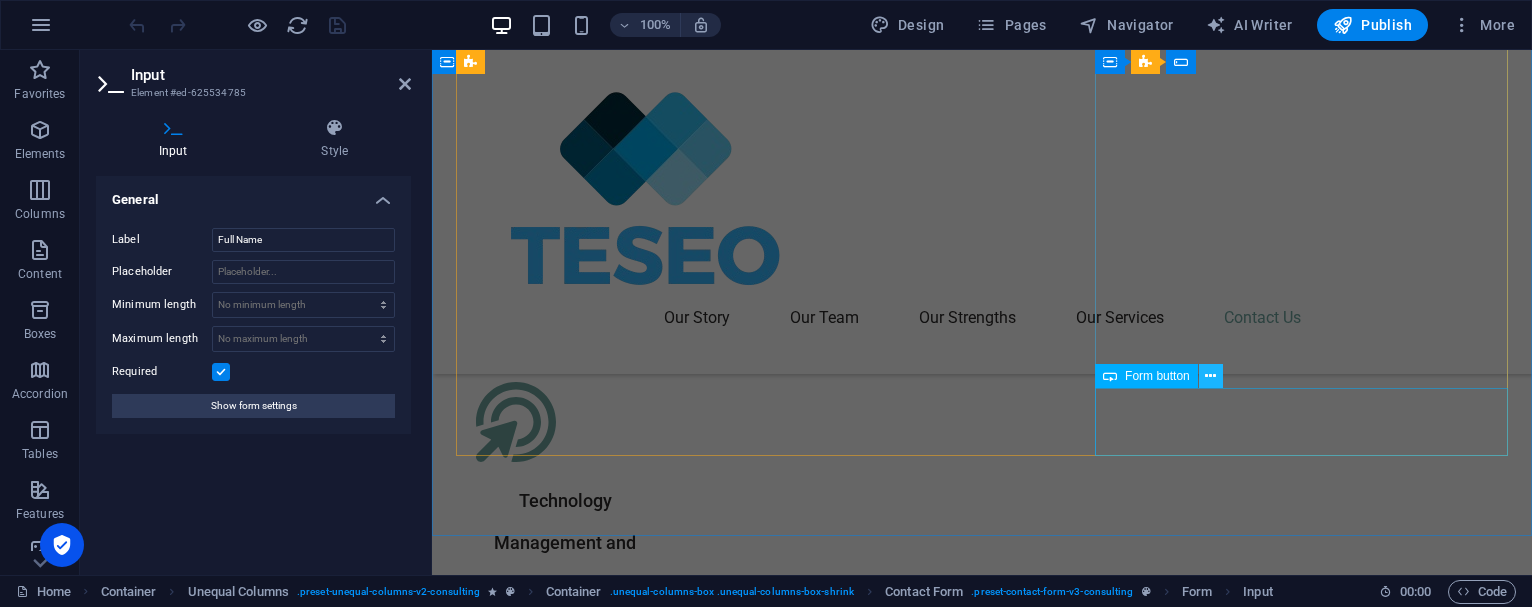 click at bounding box center [1210, 376] 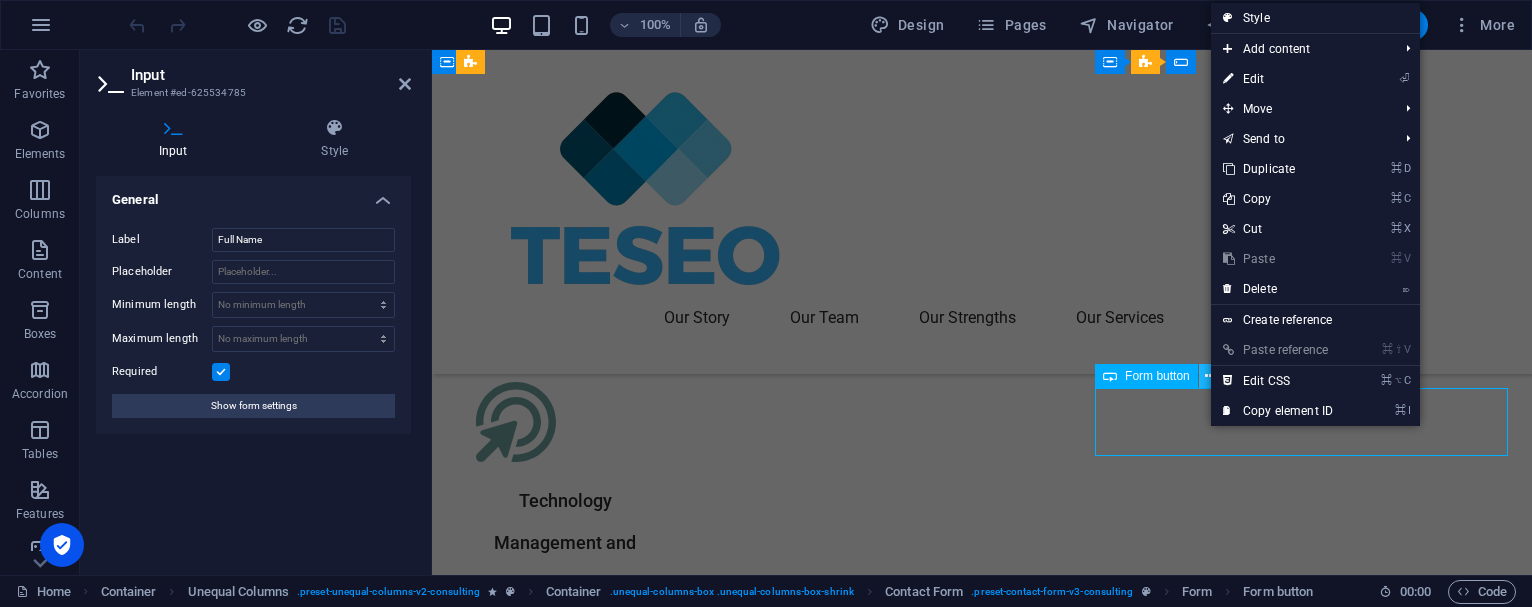 scroll, scrollTop: 6916, scrollLeft: 0, axis: vertical 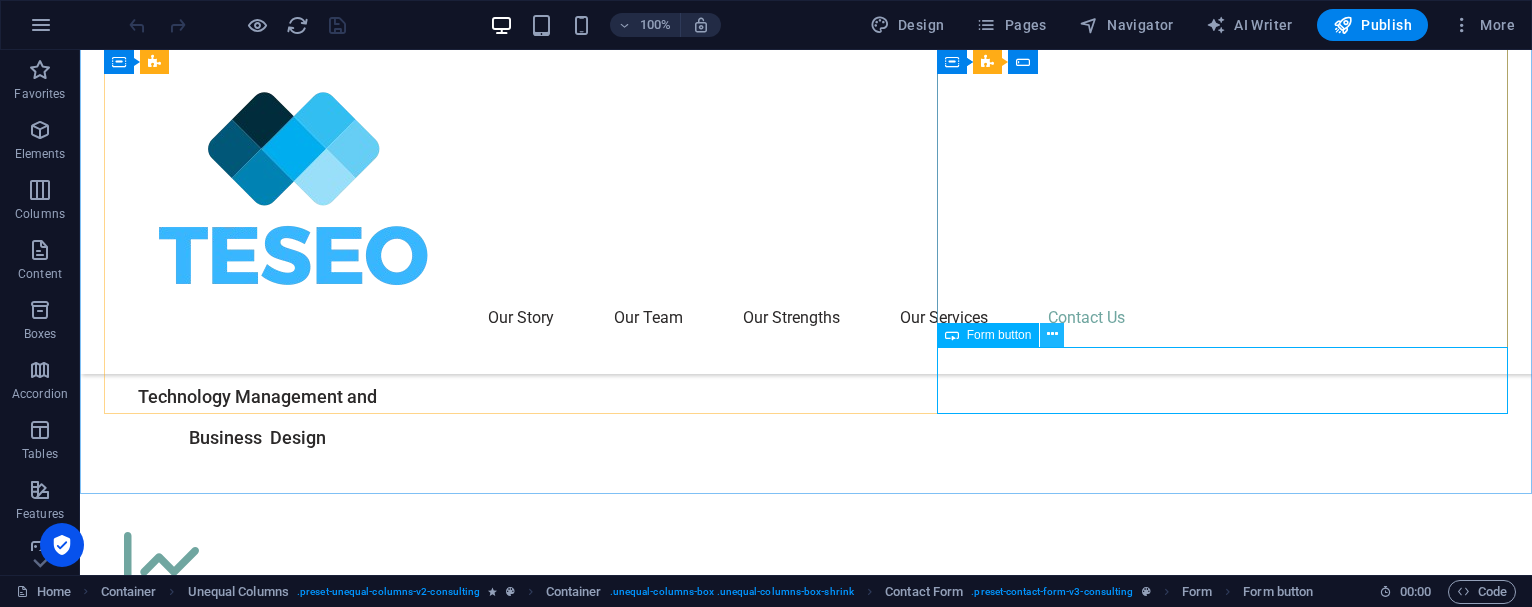 click at bounding box center [1052, 334] 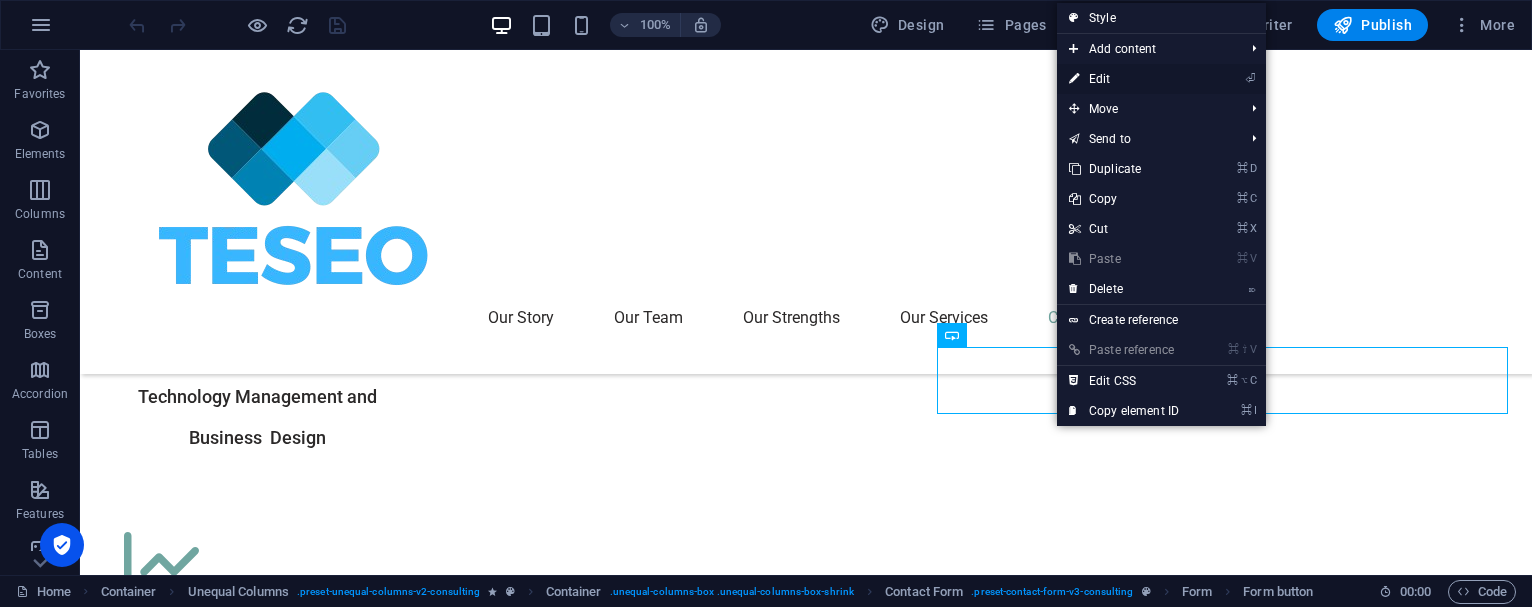click on "⏎  Edit" at bounding box center (1124, 79) 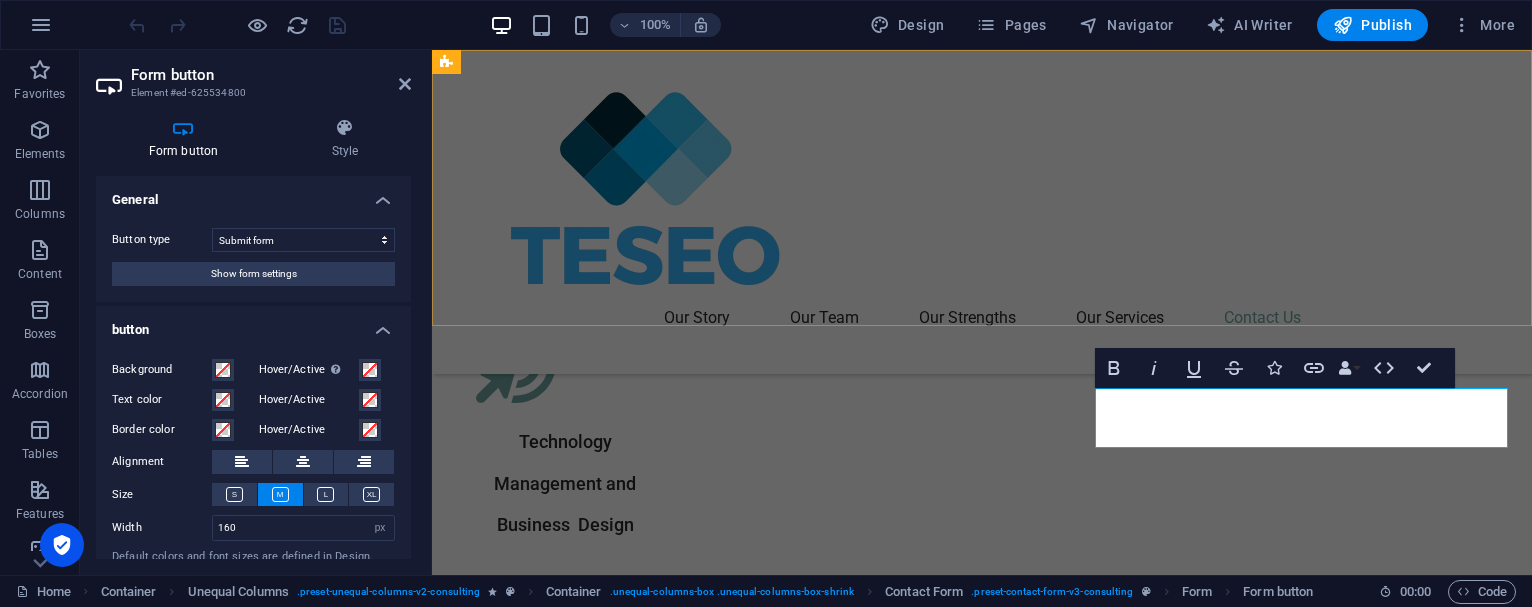scroll, scrollTop: 6857, scrollLeft: 0, axis: vertical 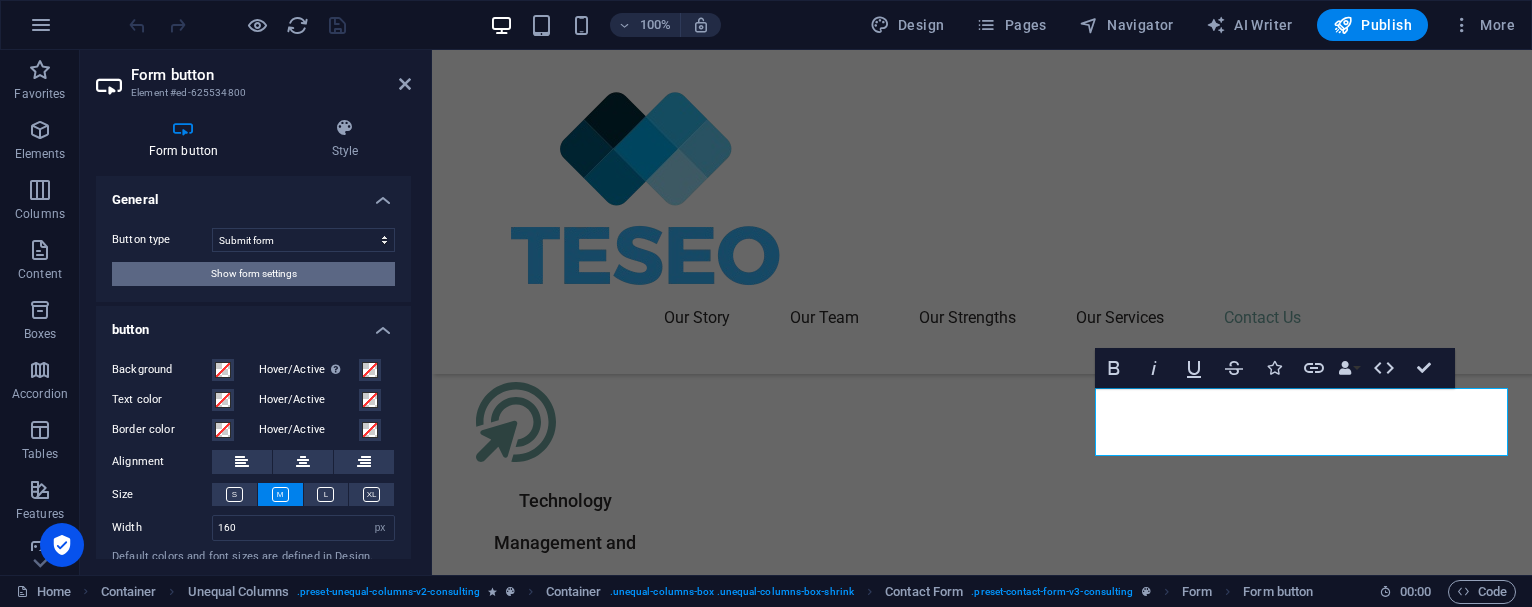 click on "Show form settings" at bounding box center [254, 274] 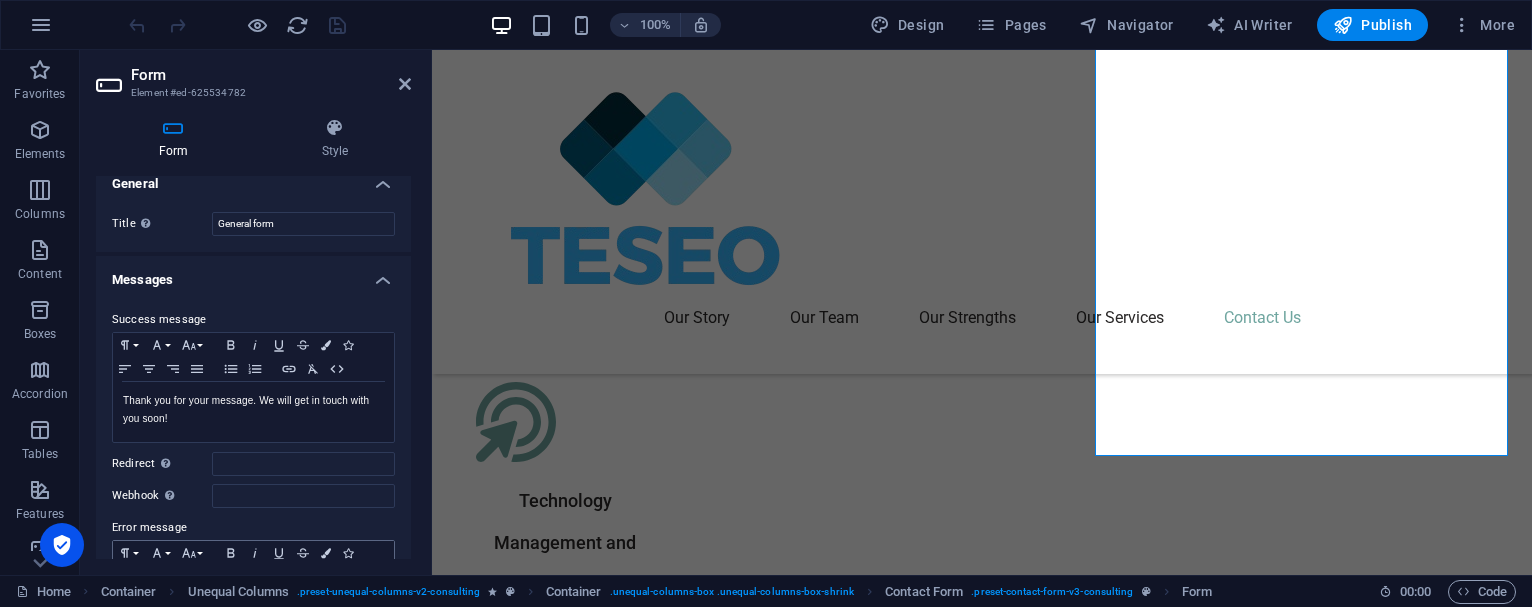 scroll, scrollTop: 0, scrollLeft: 0, axis: both 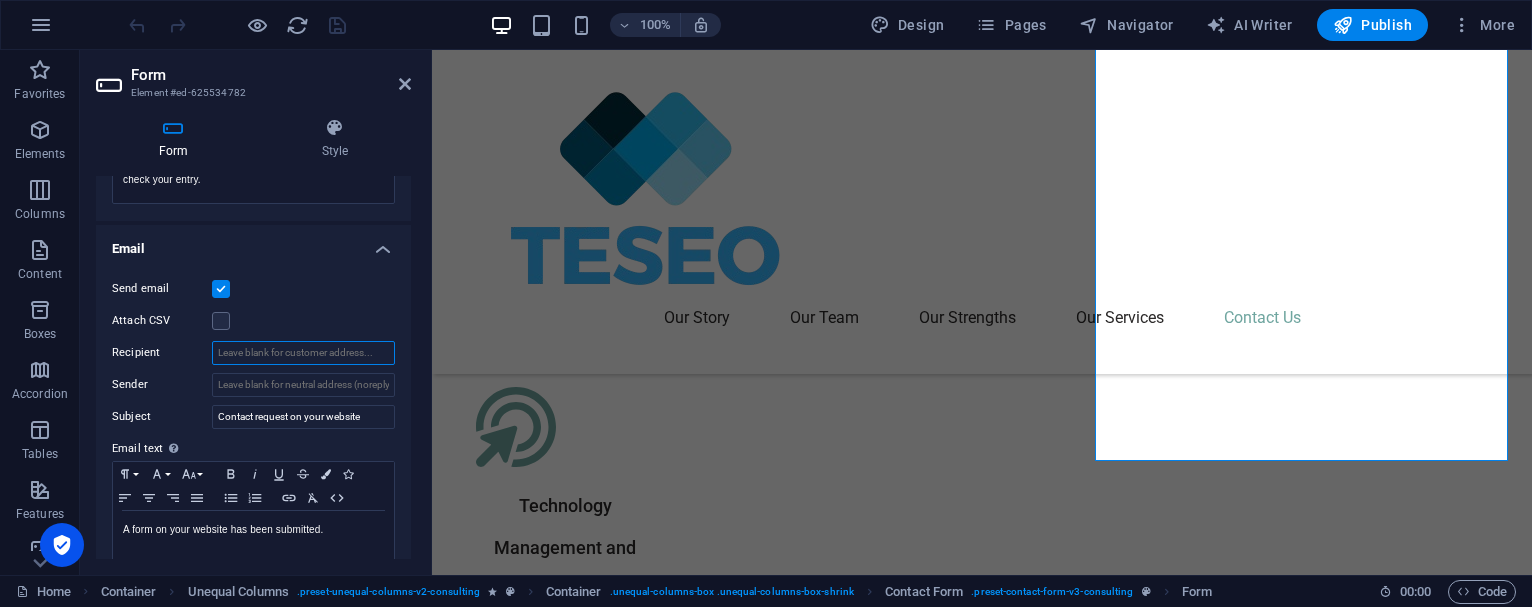 click on "Recipient" at bounding box center [303, 353] 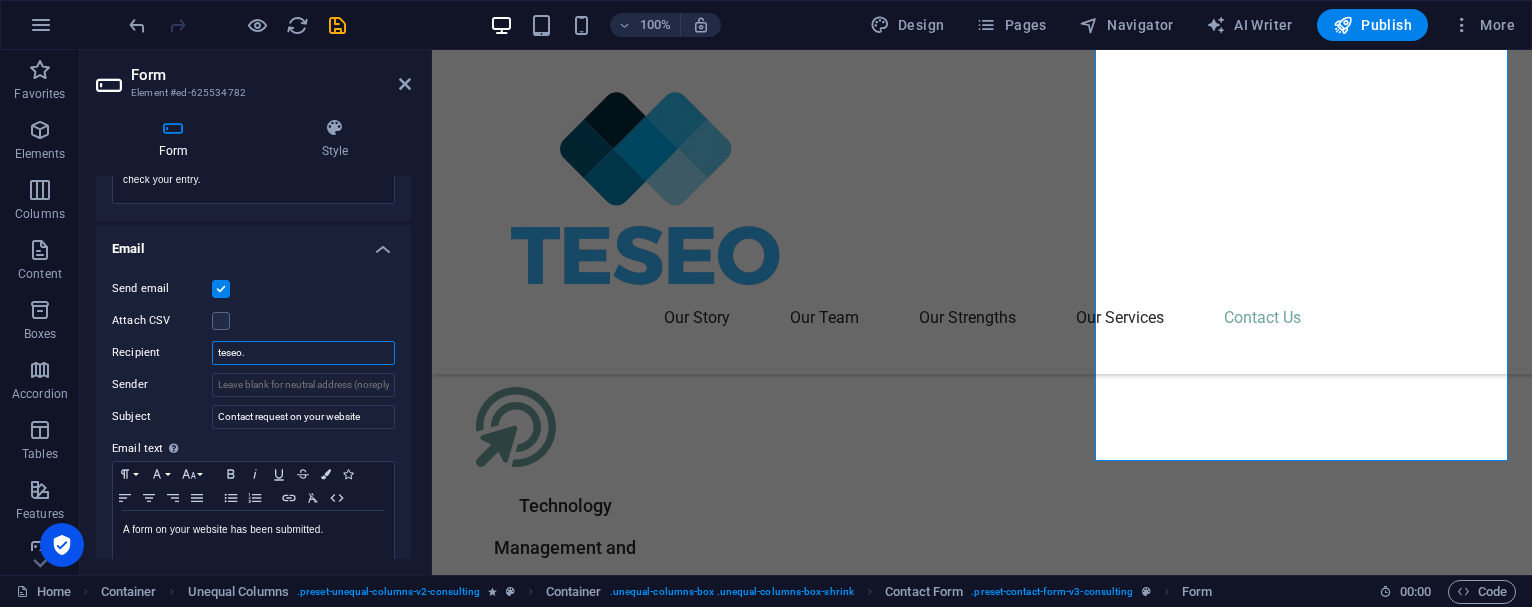 drag, startPoint x: 258, startPoint y: 355, endPoint x: 200, endPoint y: 353, distance: 58.034473 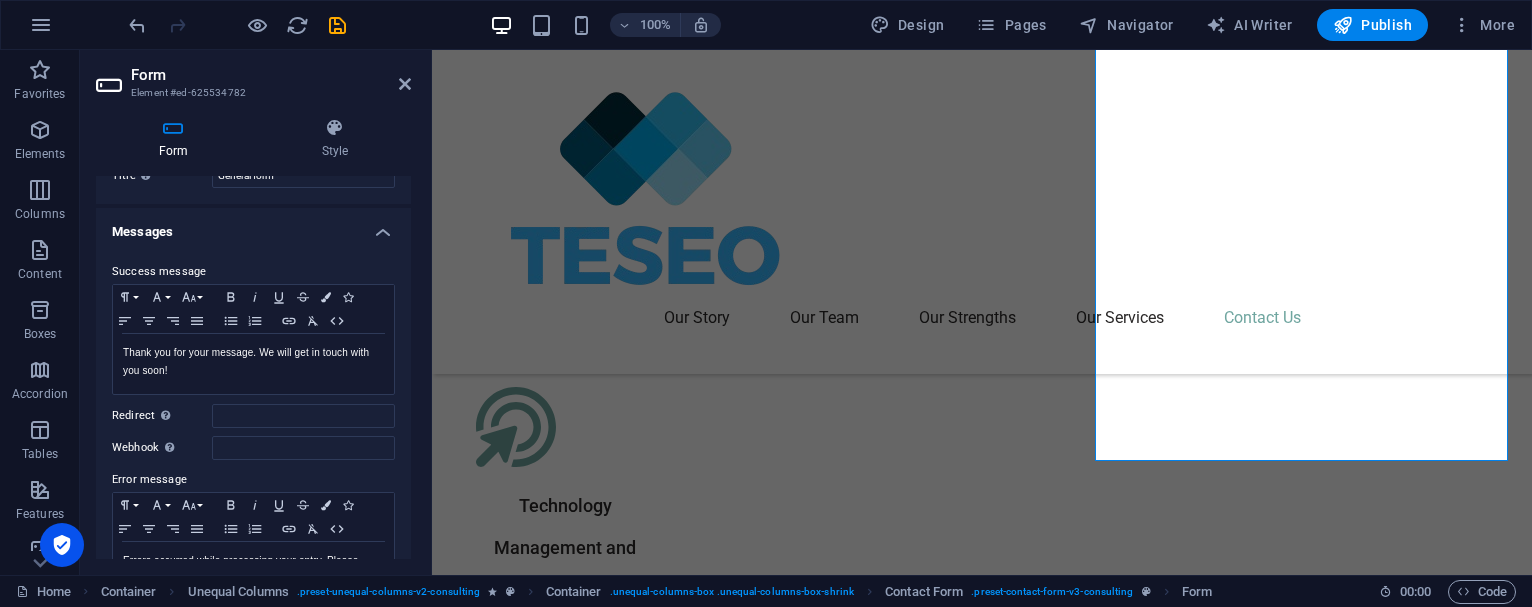 scroll, scrollTop: 5, scrollLeft: 0, axis: vertical 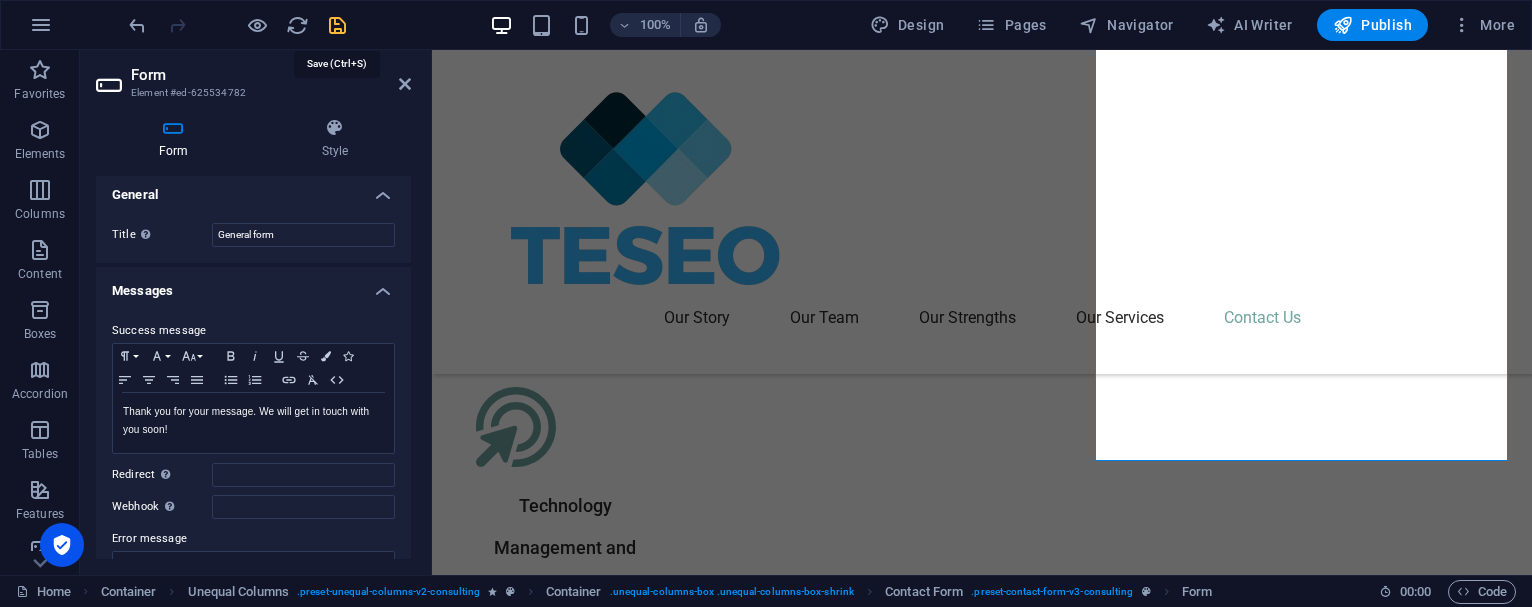 type on "teseo.health@gmail.com" 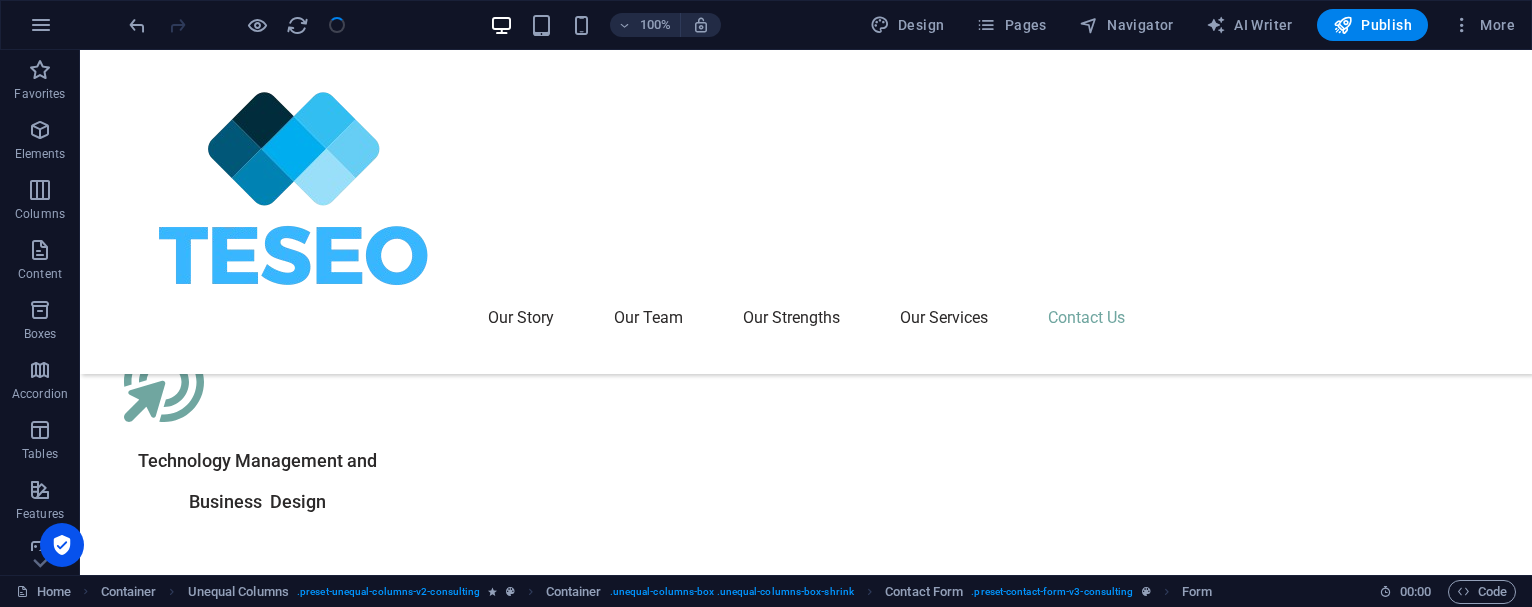 scroll, scrollTop: 6911, scrollLeft: 0, axis: vertical 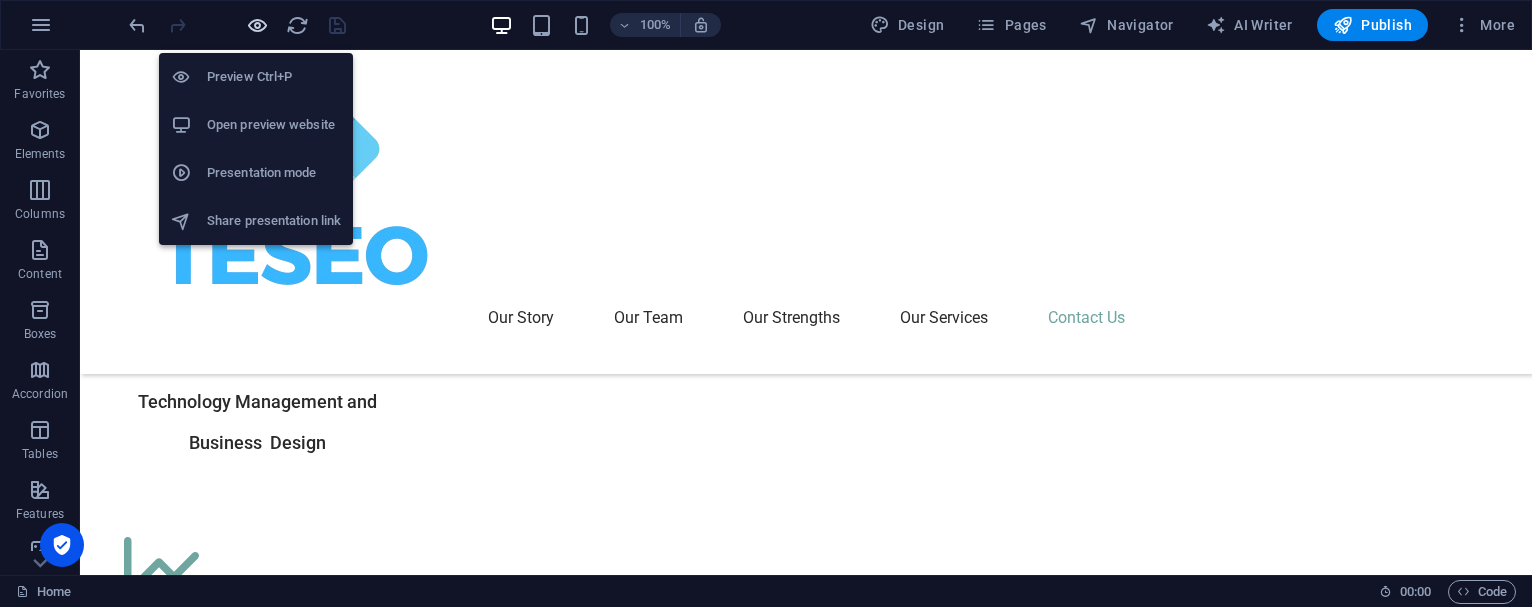 click at bounding box center (257, 25) 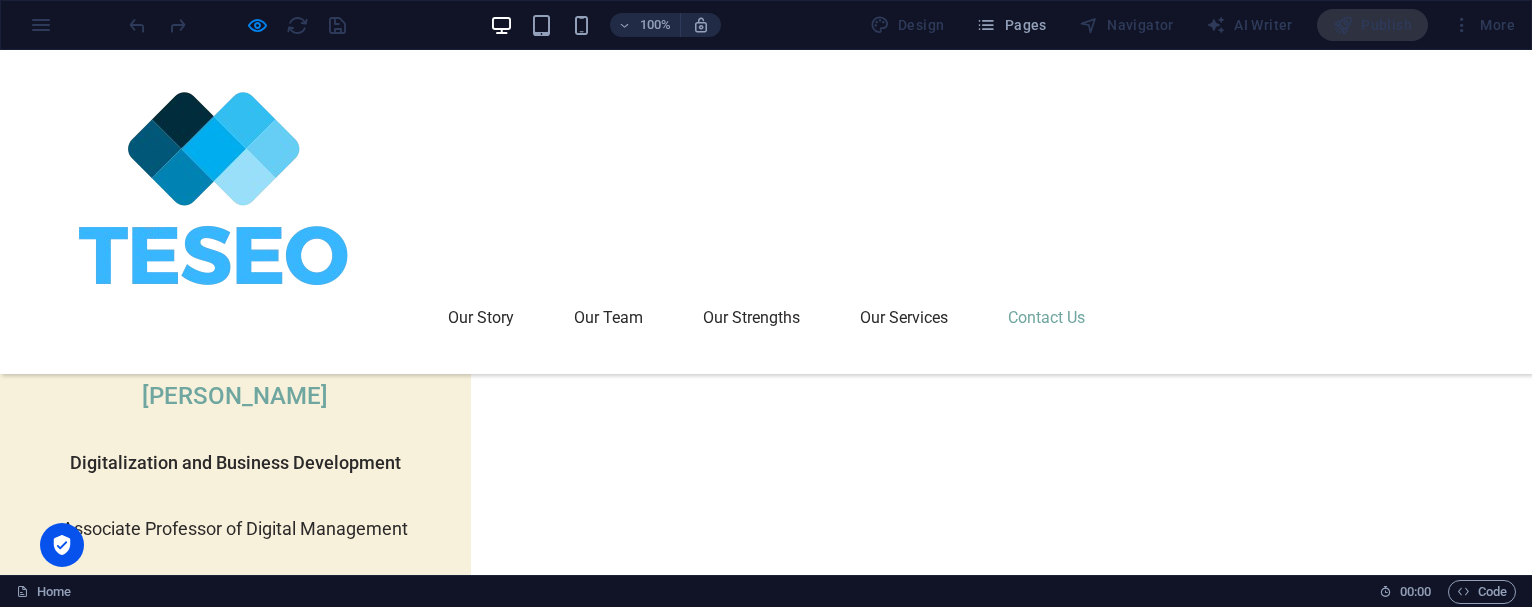 scroll, scrollTop: 6293, scrollLeft: 0, axis: vertical 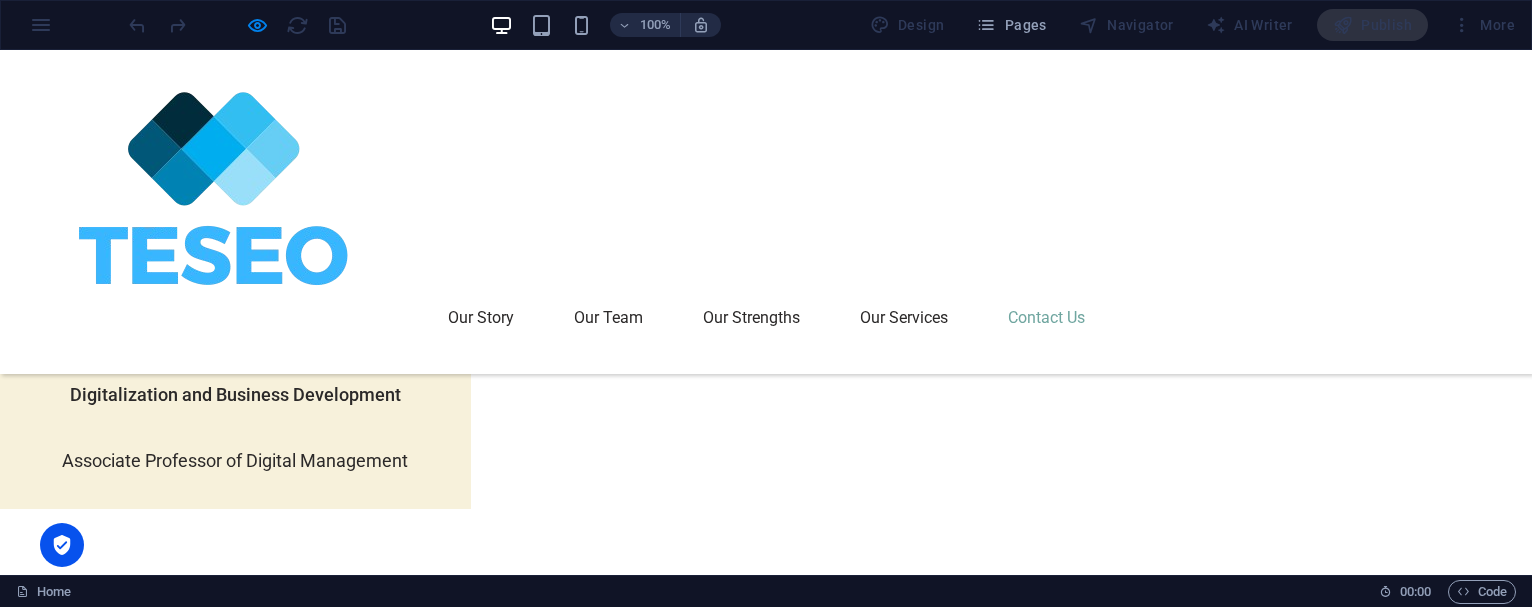 click on "Full Name" at bounding box center (308, 5677) 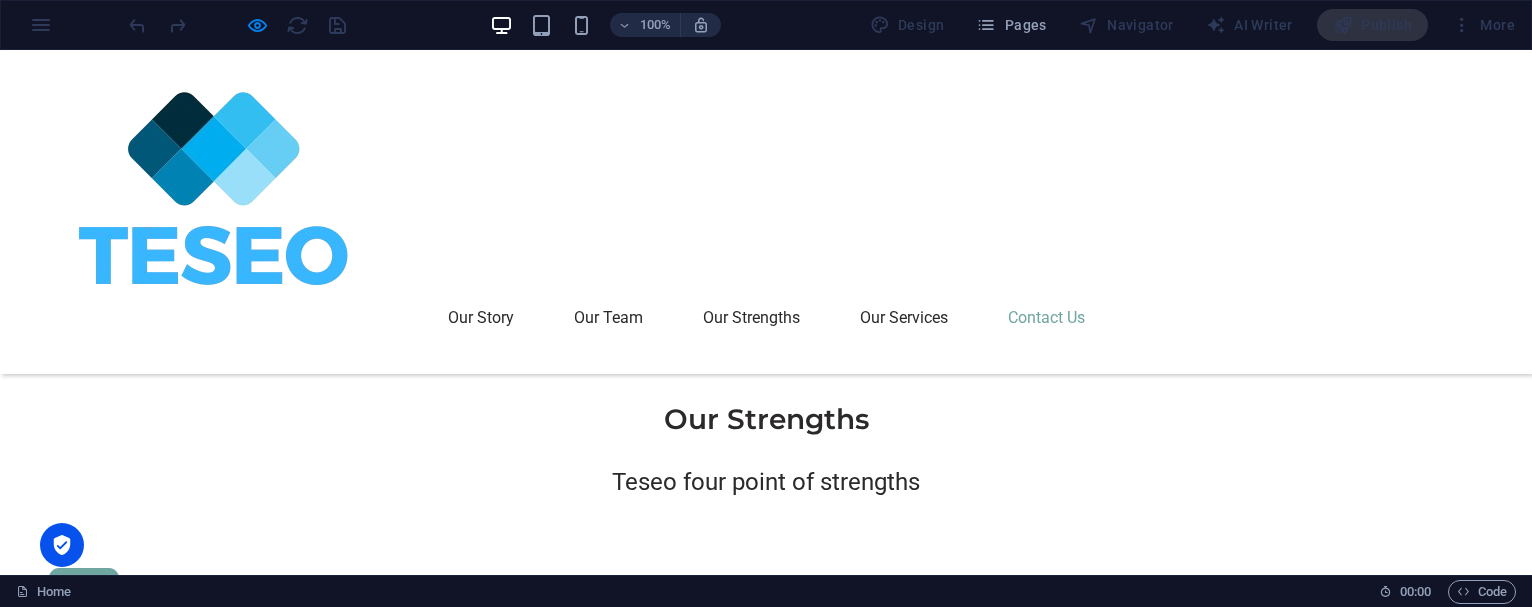 scroll, scrollTop: 6474, scrollLeft: 0, axis: vertical 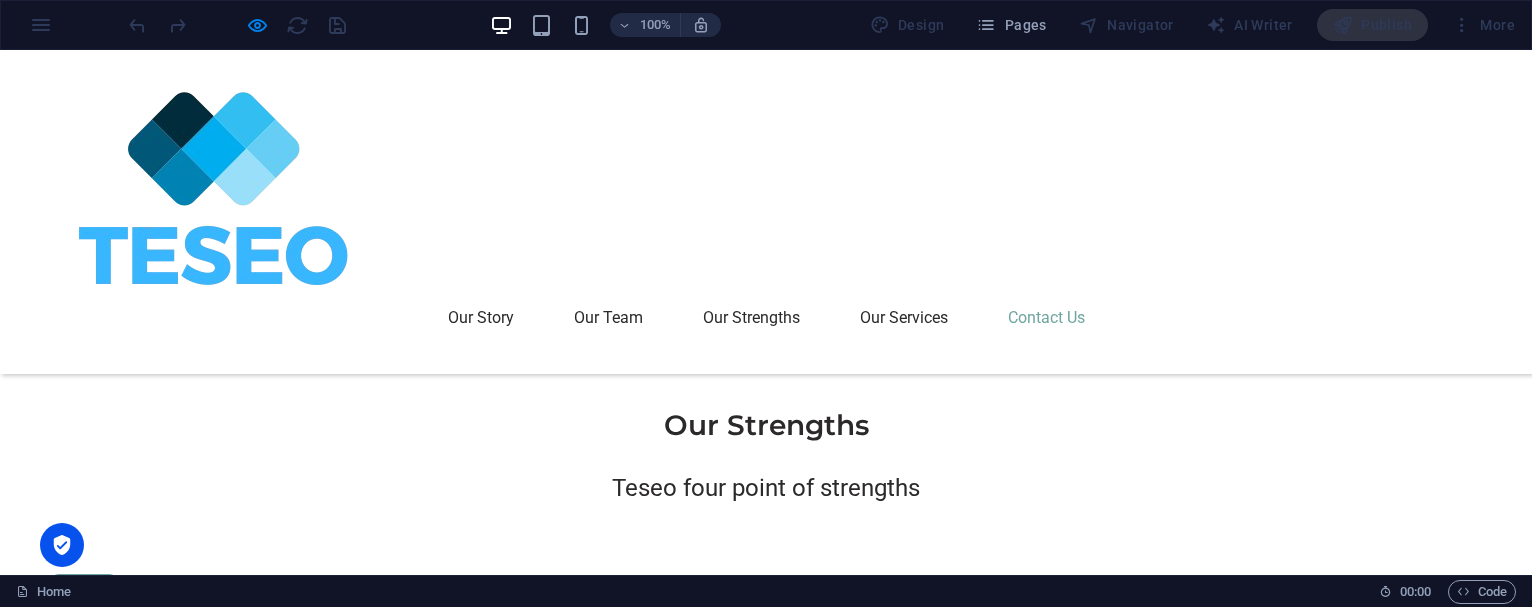 type on "Mik prova" 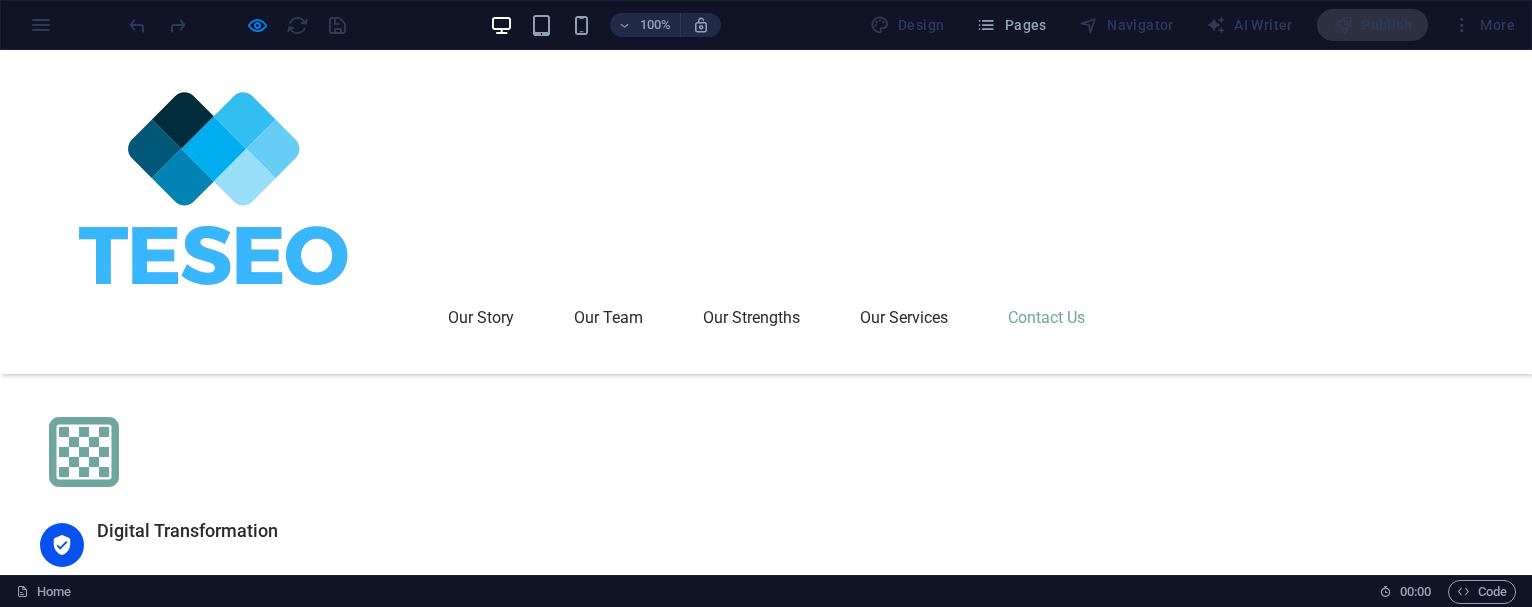 scroll, scrollTop: 6649, scrollLeft: 0, axis: vertical 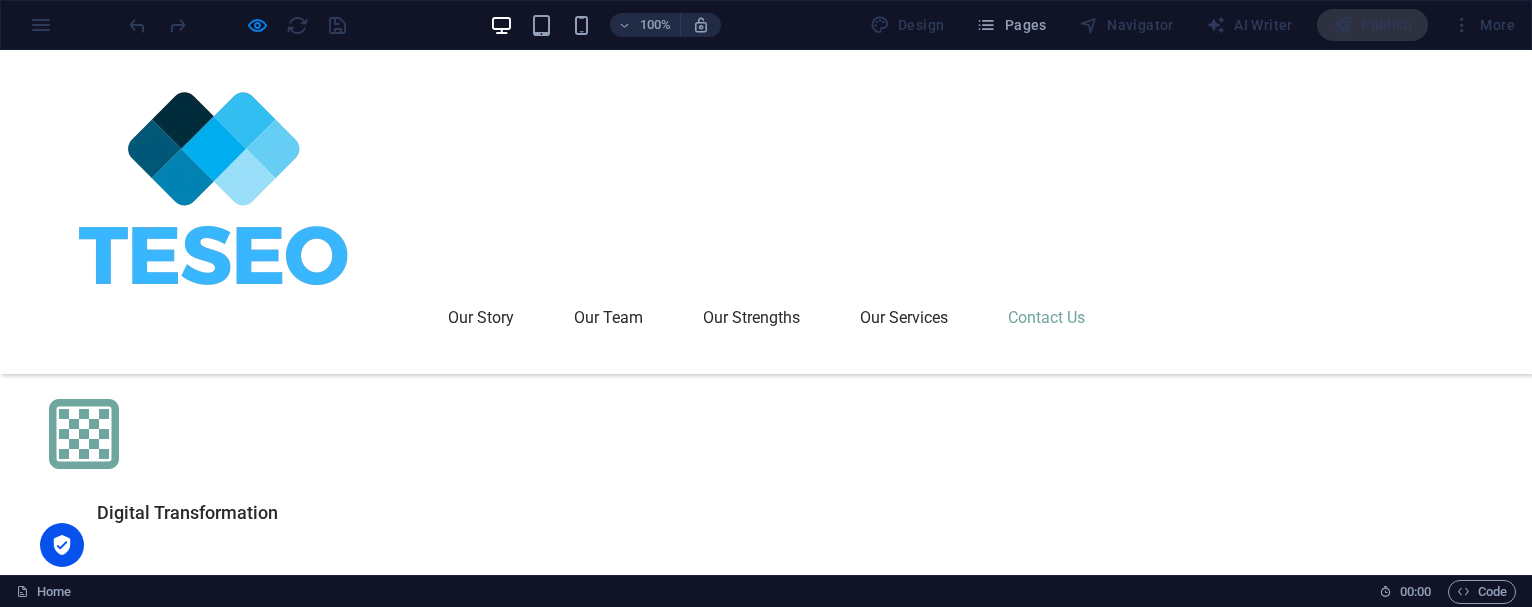 type on "Prova" 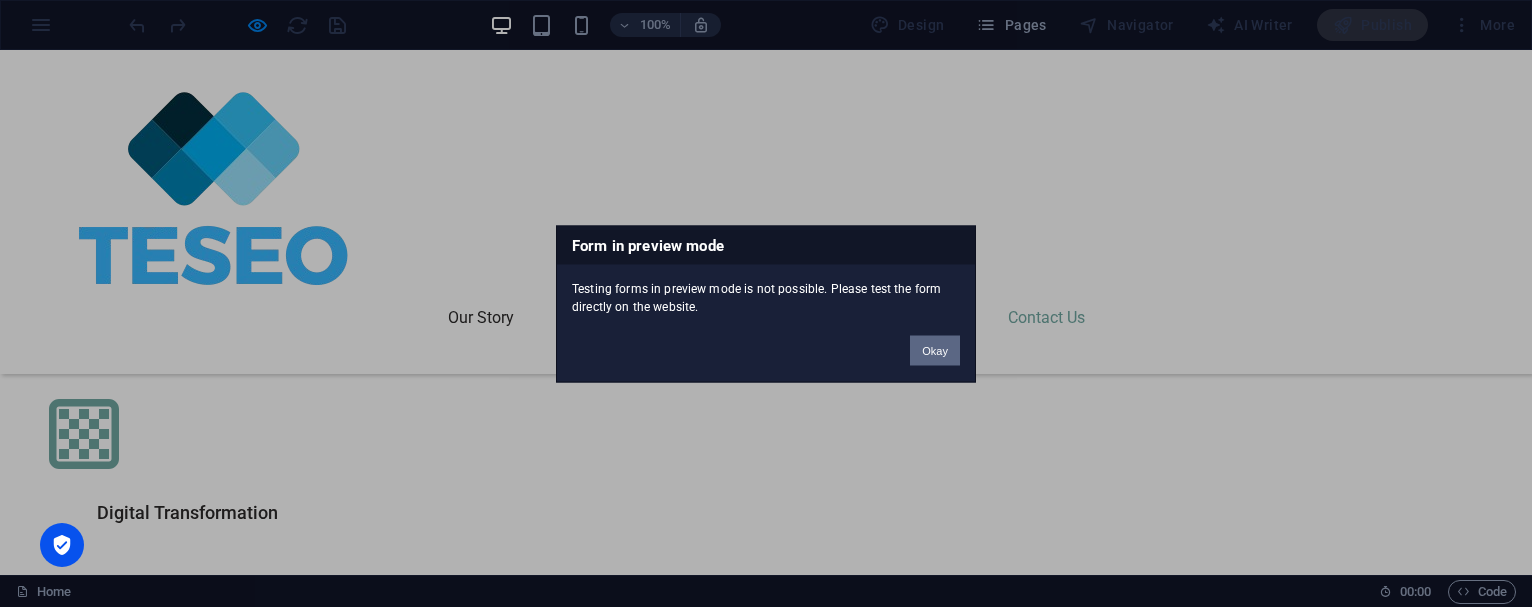 click on "Okay" at bounding box center (935, 350) 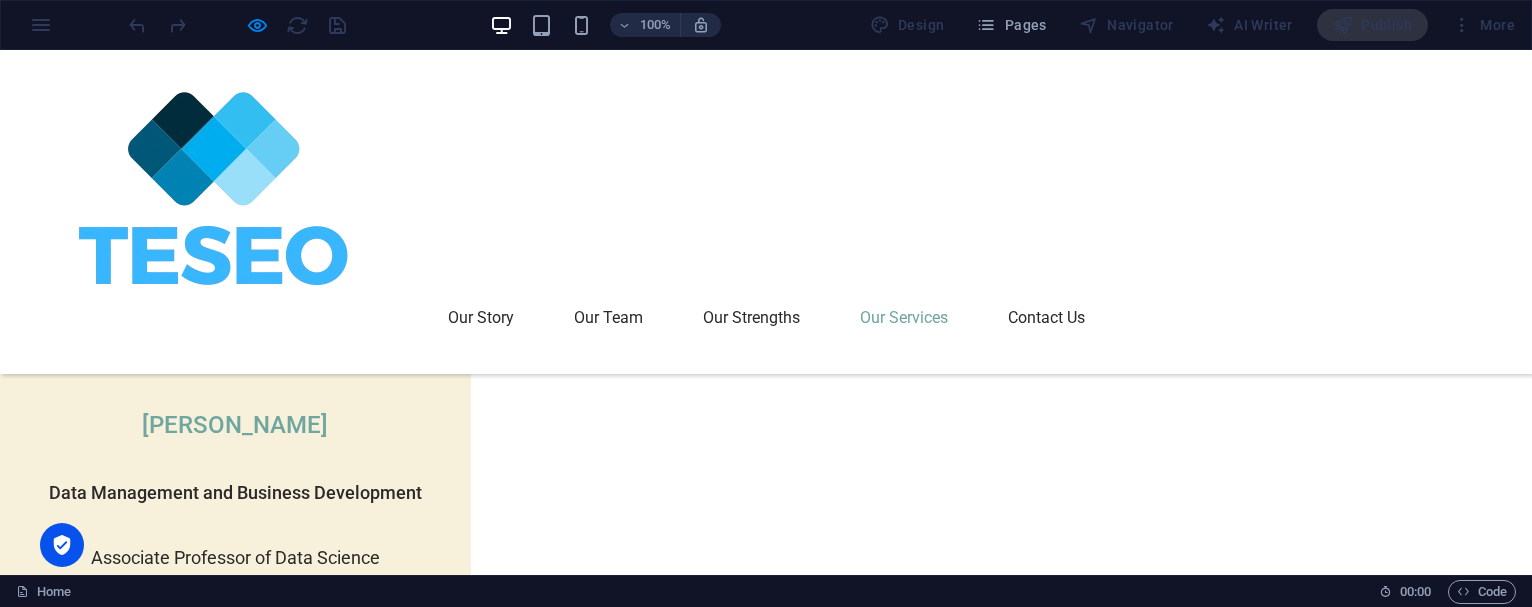scroll, scrollTop: 5572, scrollLeft: 0, axis: vertical 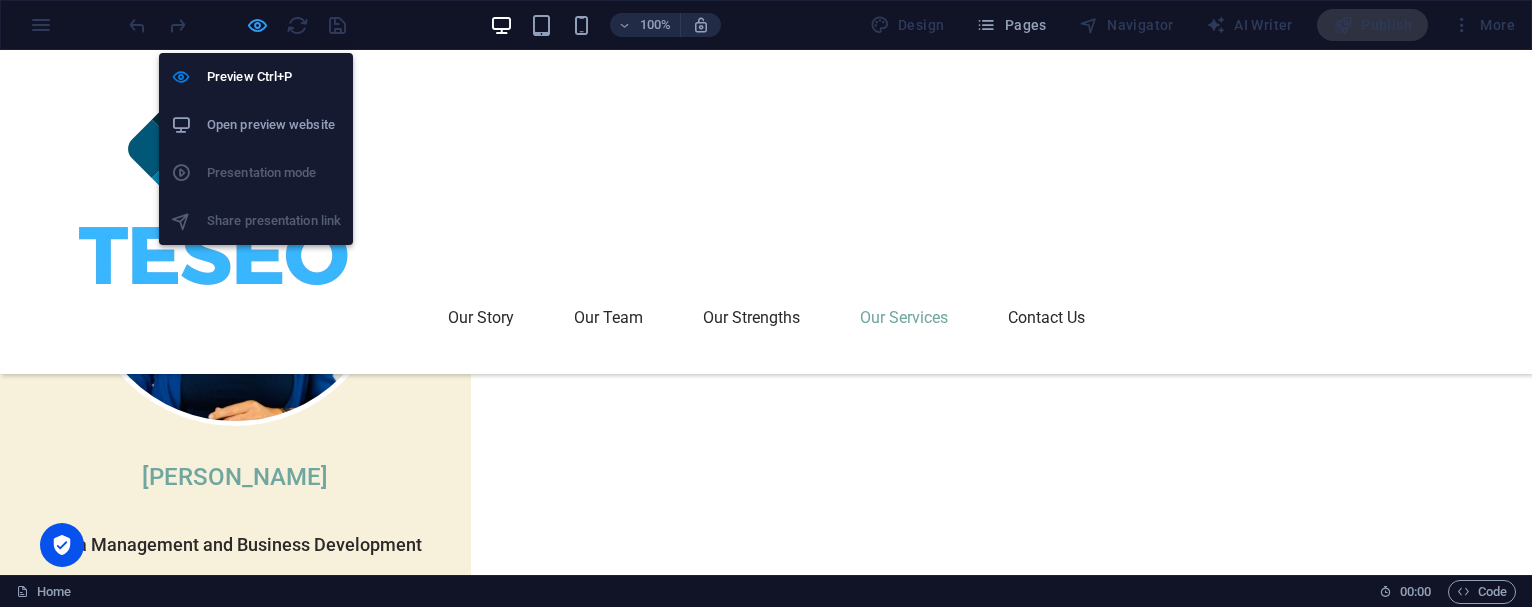 click at bounding box center [257, 25] 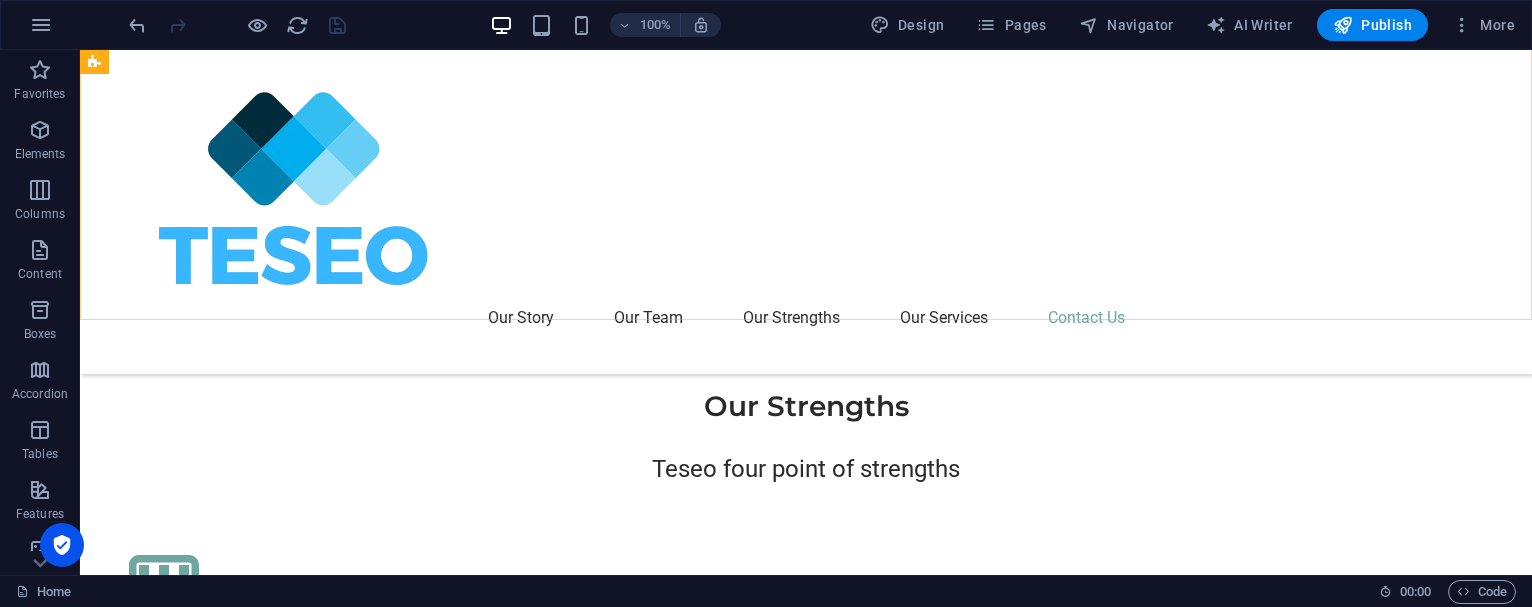 scroll, scrollTop: 6442, scrollLeft: 0, axis: vertical 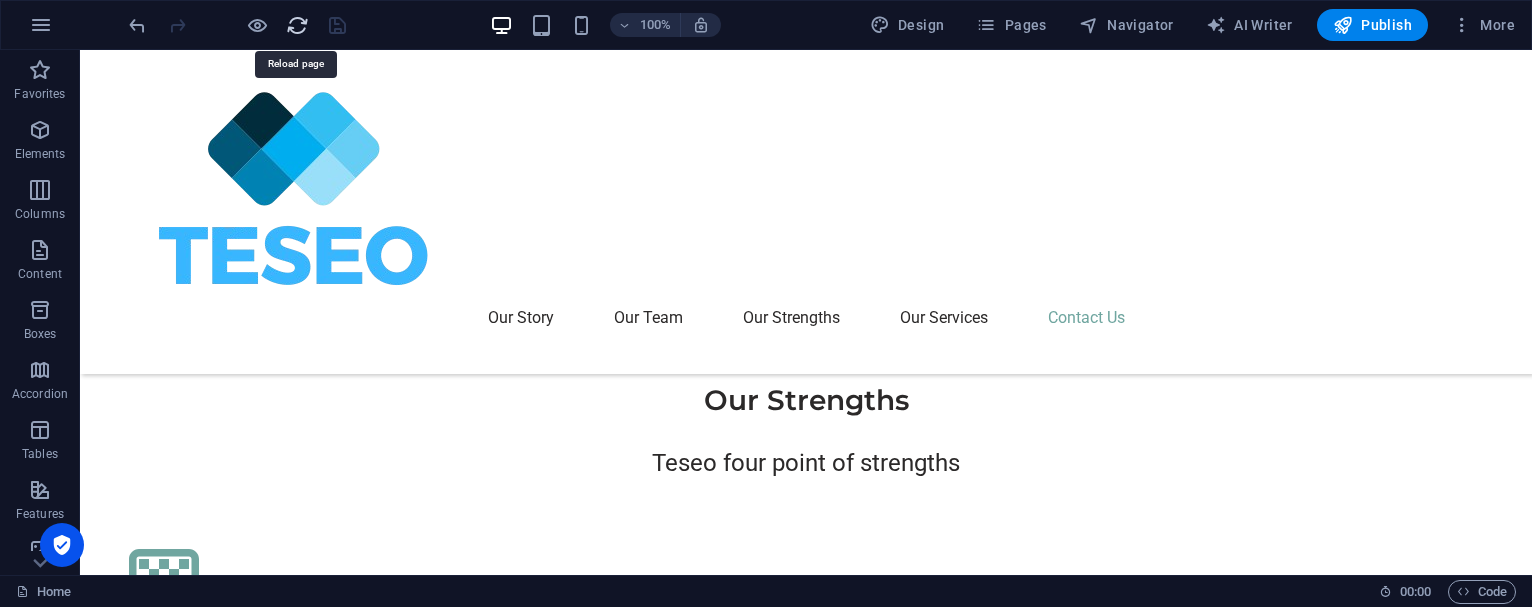 click at bounding box center [297, 25] 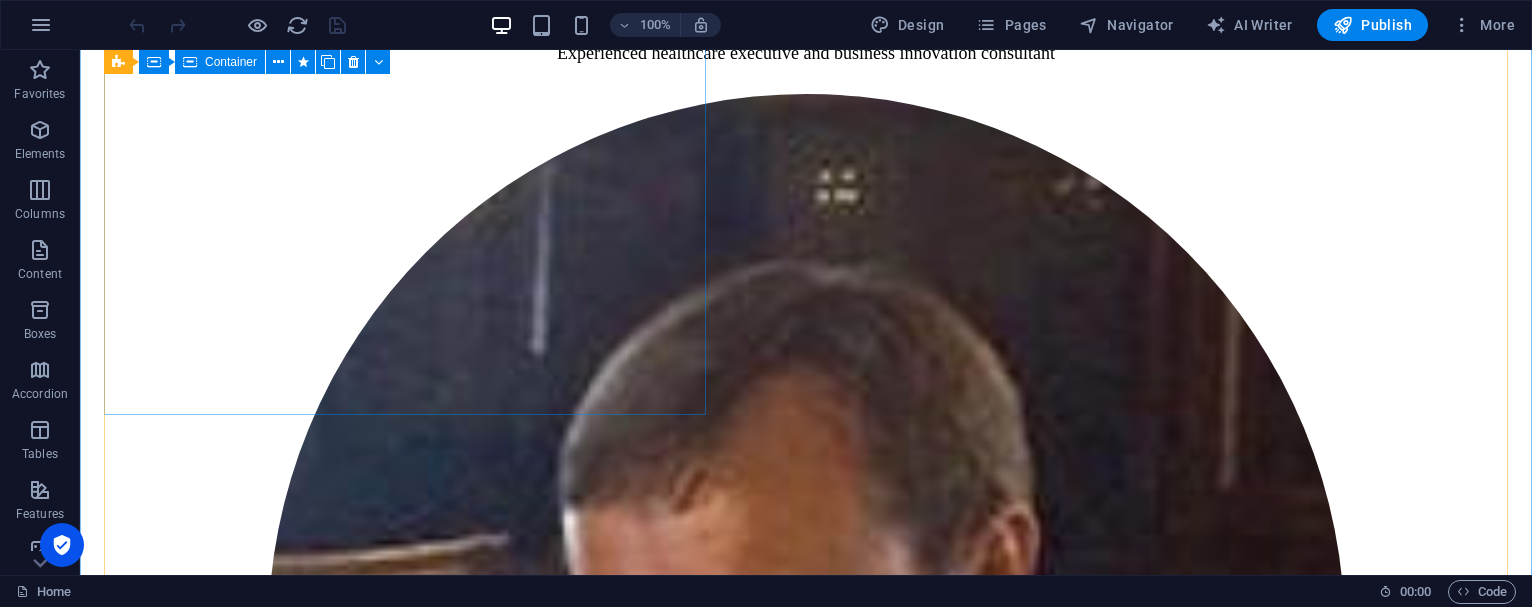 scroll, scrollTop: 5262, scrollLeft: 0, axis: vertical 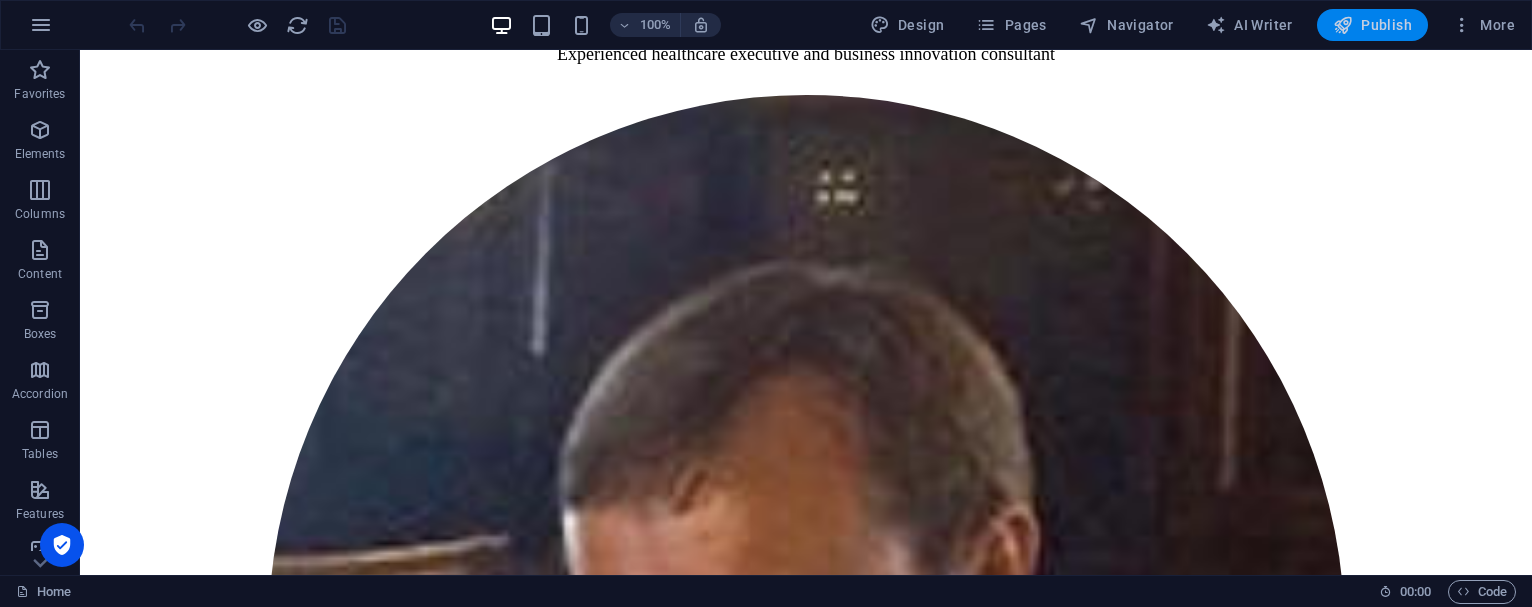 click on "Publish" at bounding box center [1372, 25] 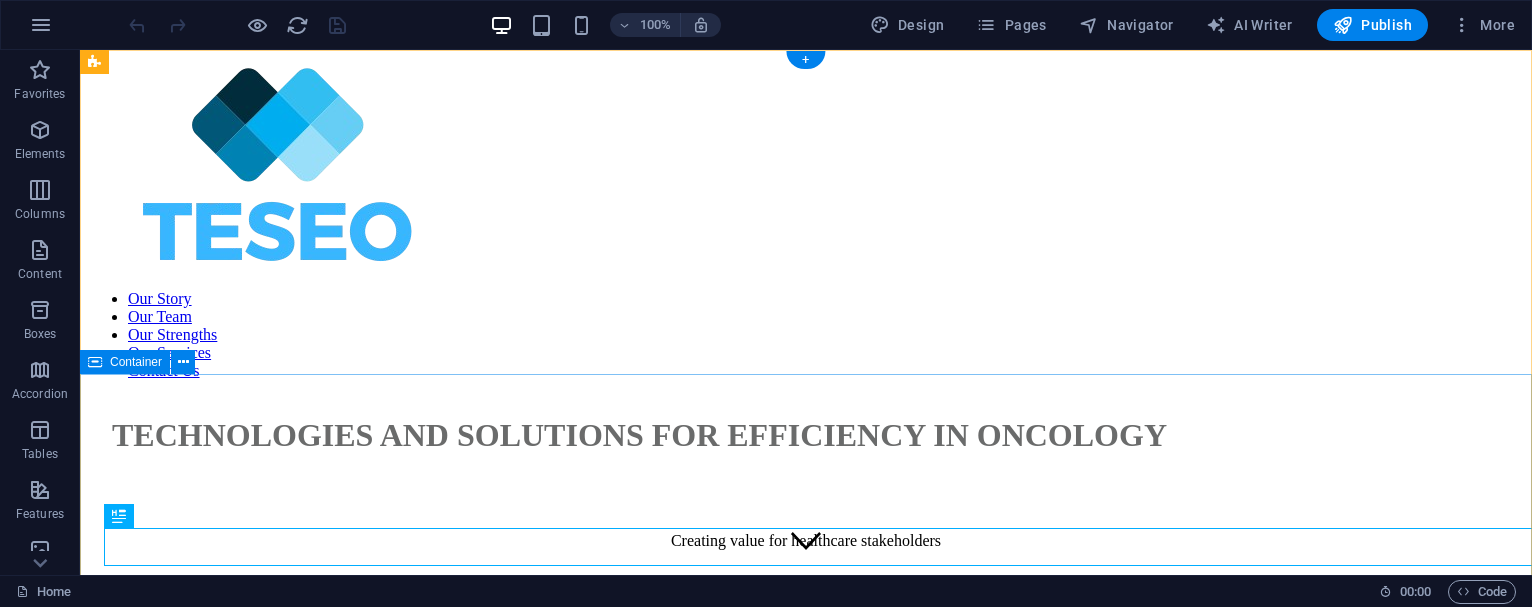 scroll, scrollTop: 0, scrollLeft: 0, axis: both 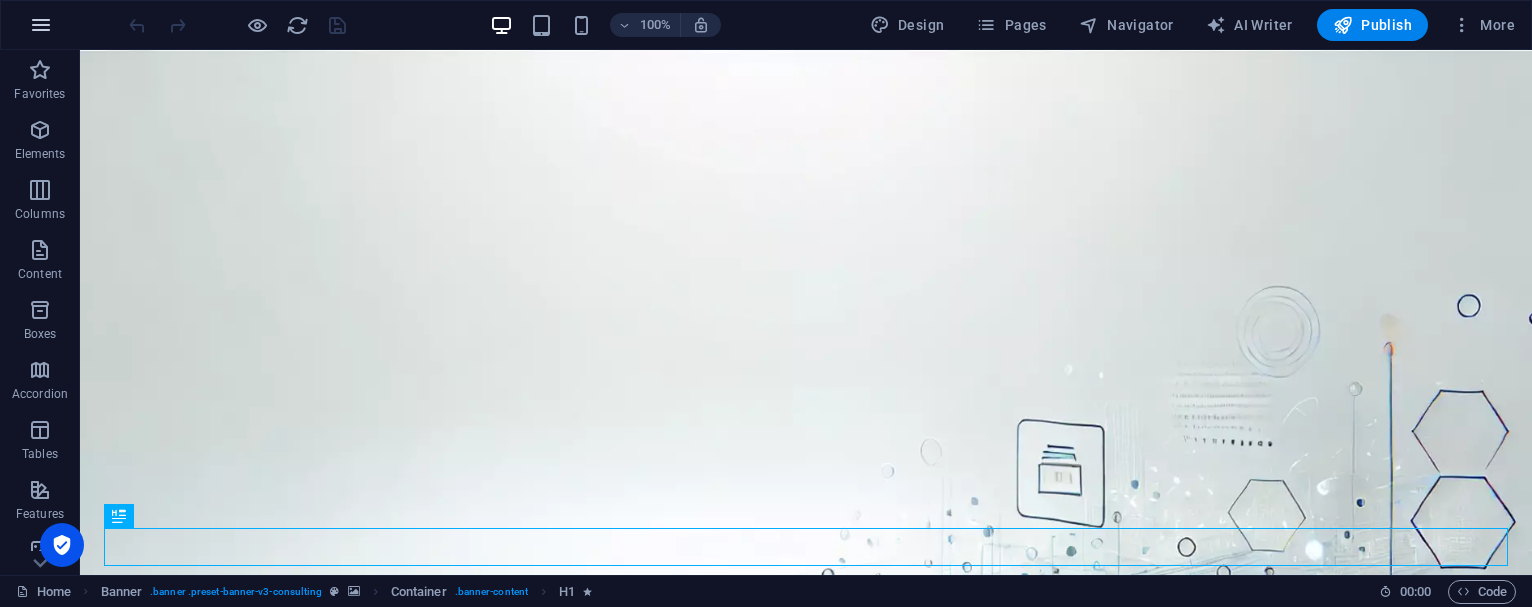 click at bounding box center (41, 25) 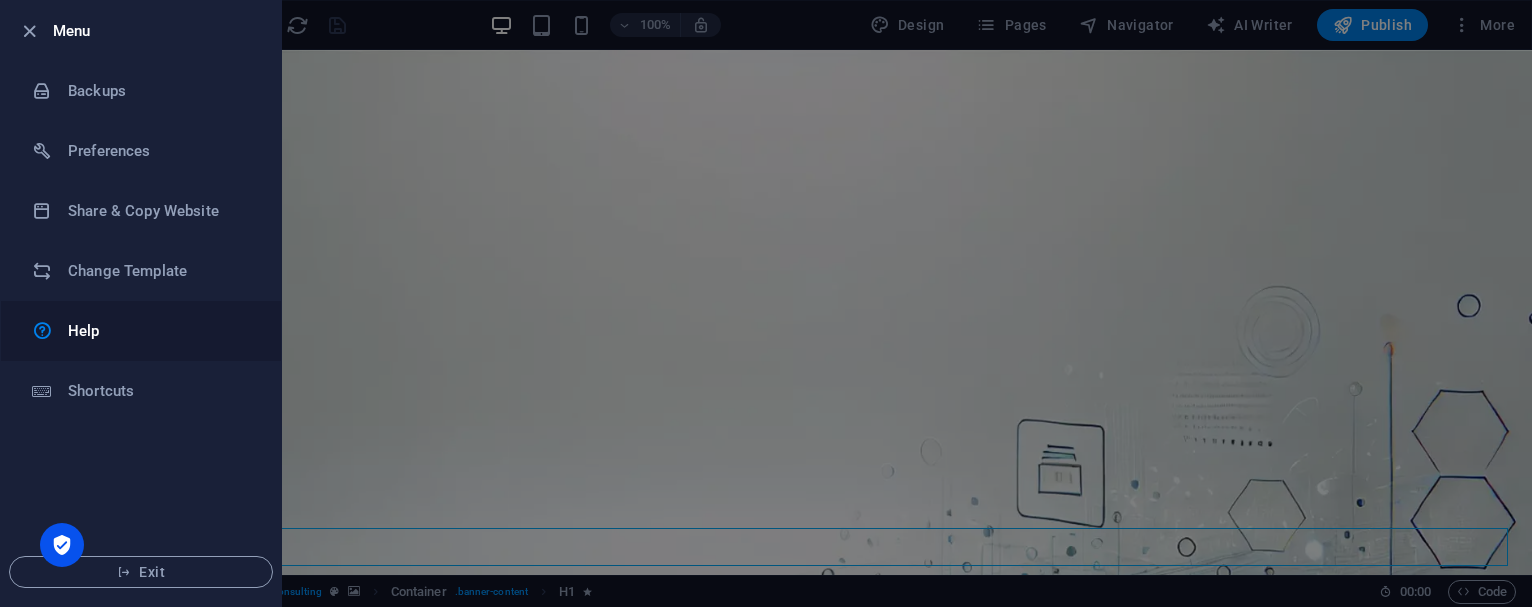 click on "Help" at bounding box center (160, 331) 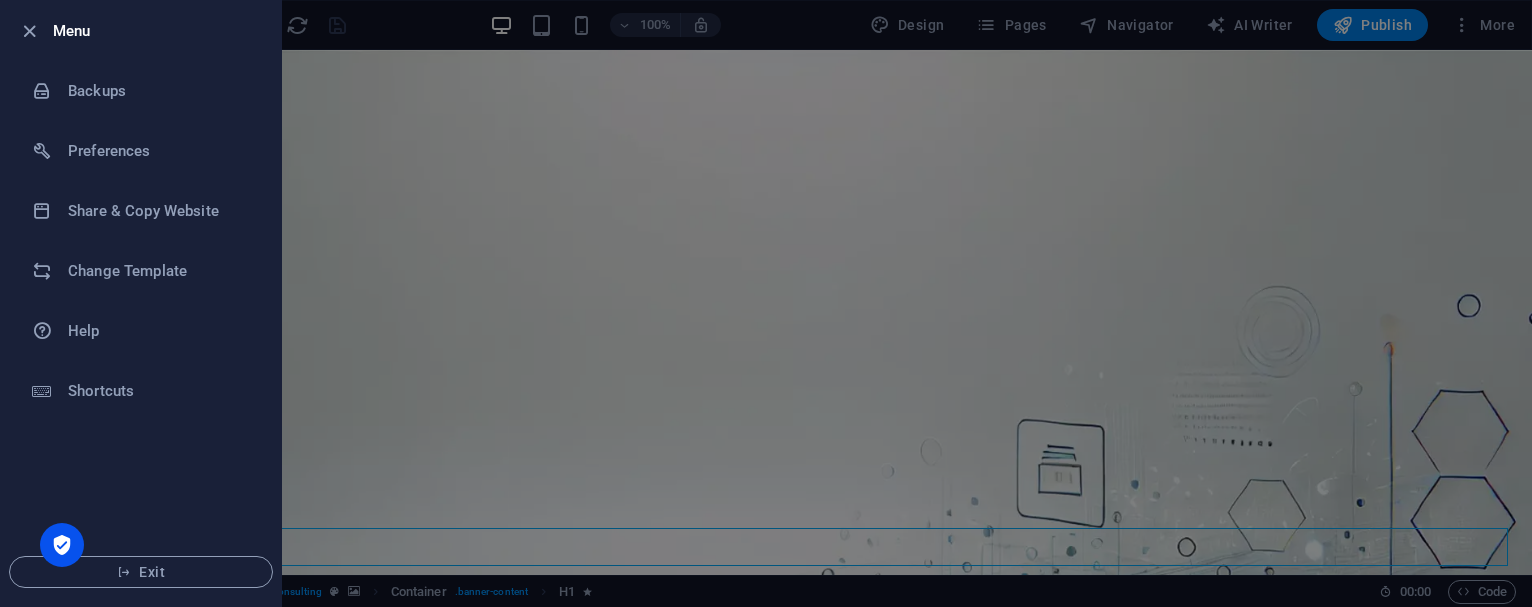 click at bounding box center [766, 303] 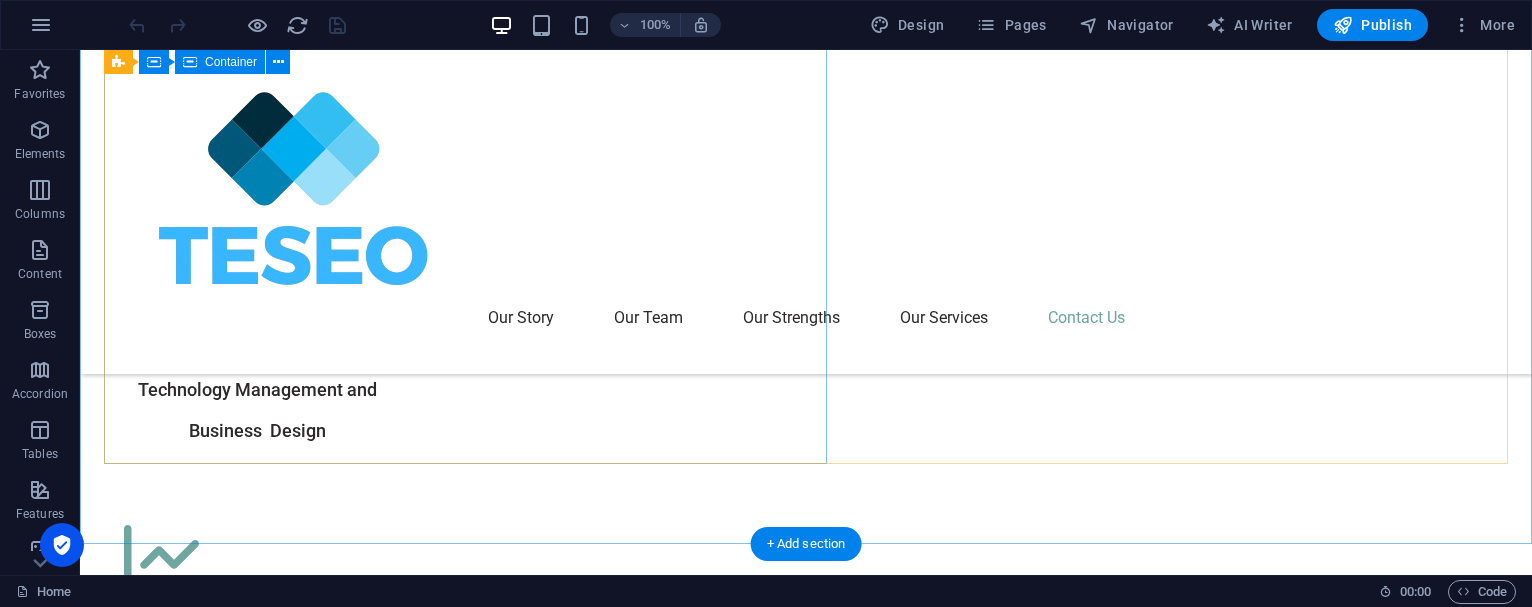 scroll, scrollTop: 6964, scrollLeft: 0, axis: vertical 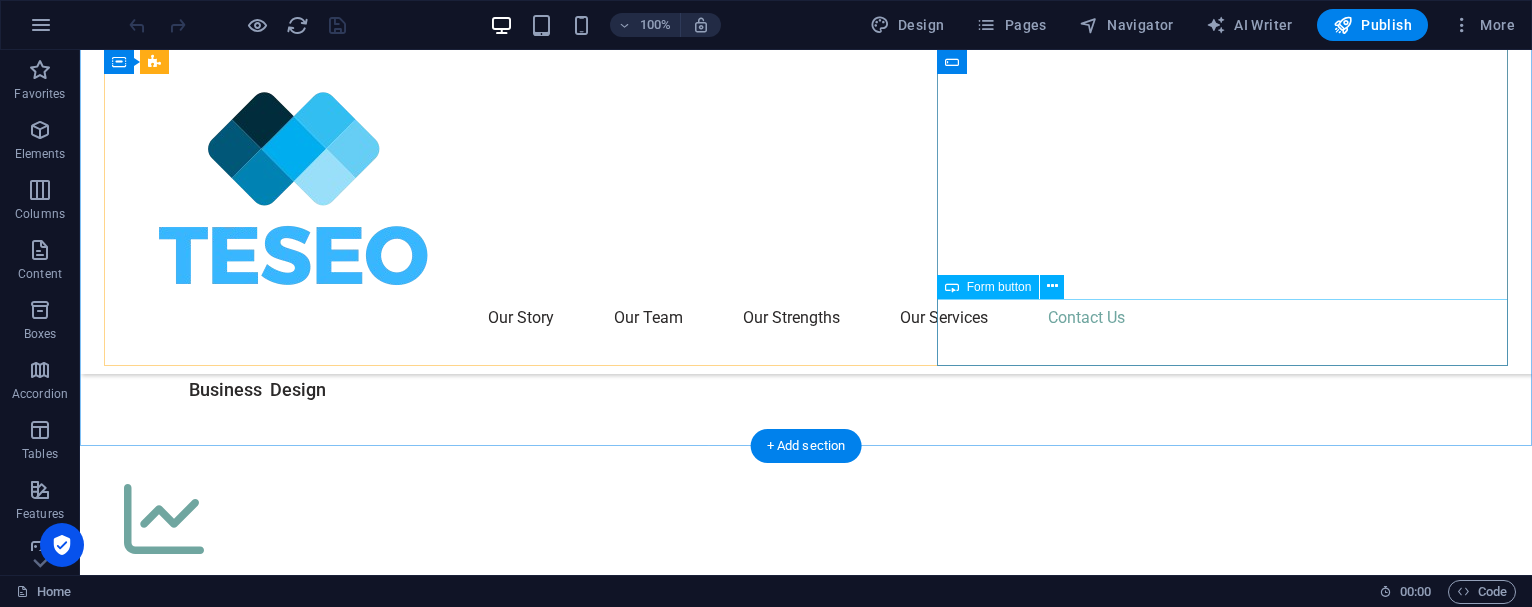 click on "Submit" at bounding box center (806, 5411) 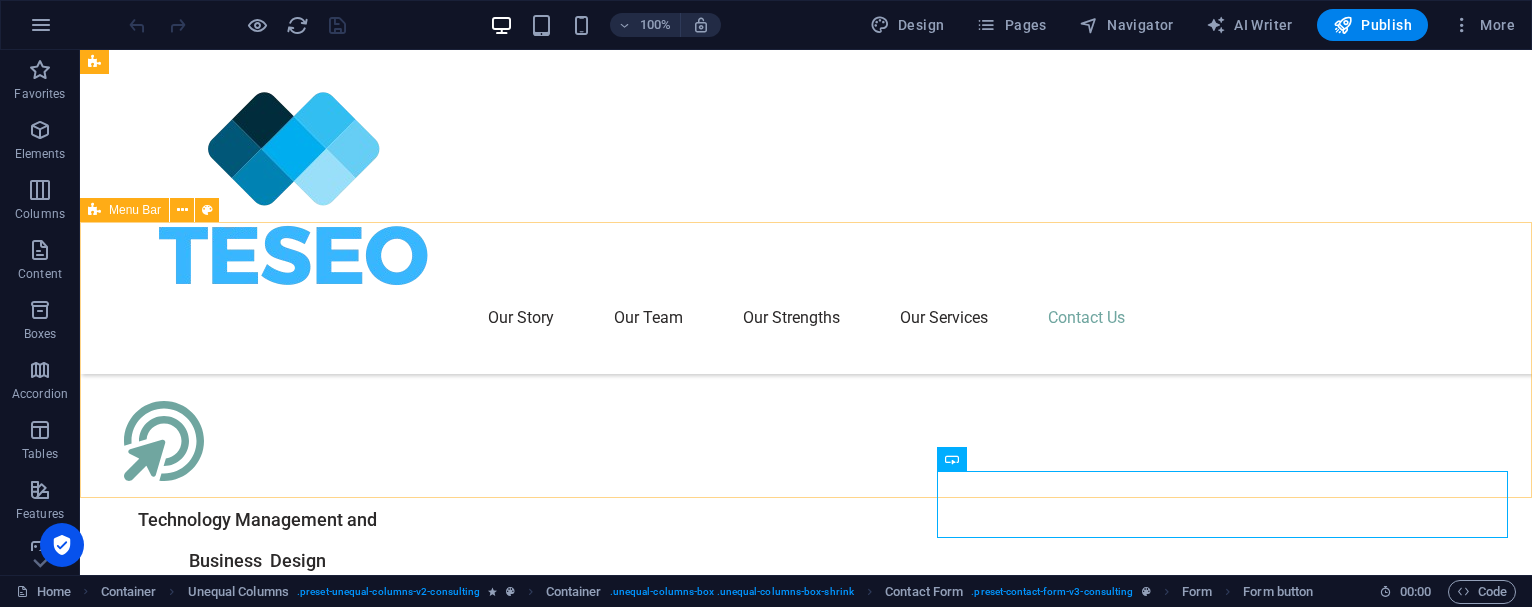 scroll, scrollTop: 6792, scrollLeft: 0, axis: vertical 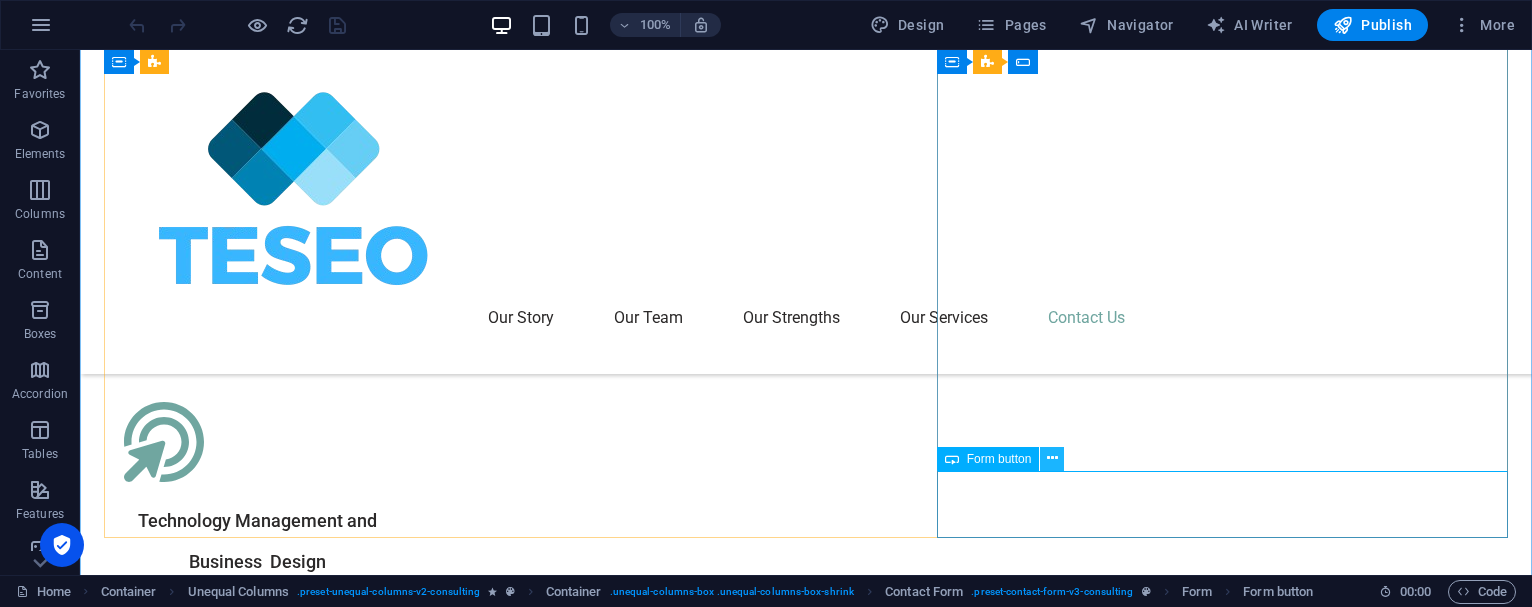 click at bounding box center (1052, 458) 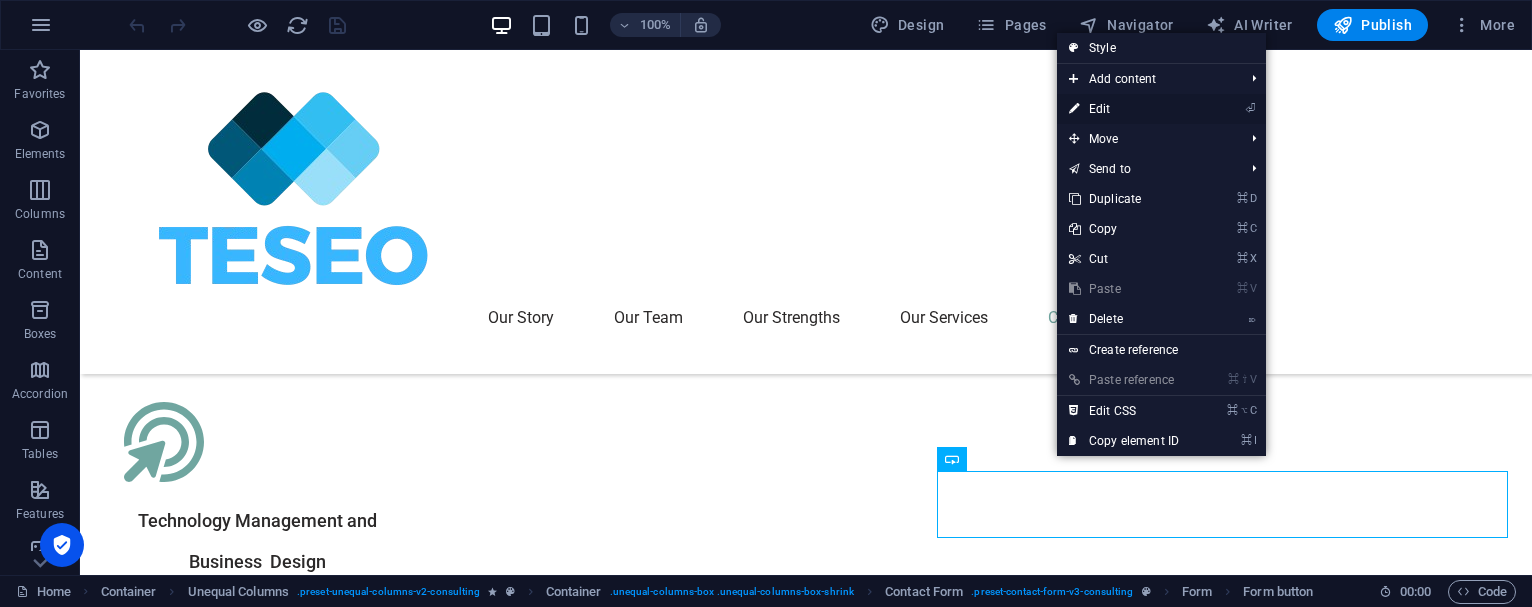 click on "⏎  Edit" at bounding box center [1124, 109] 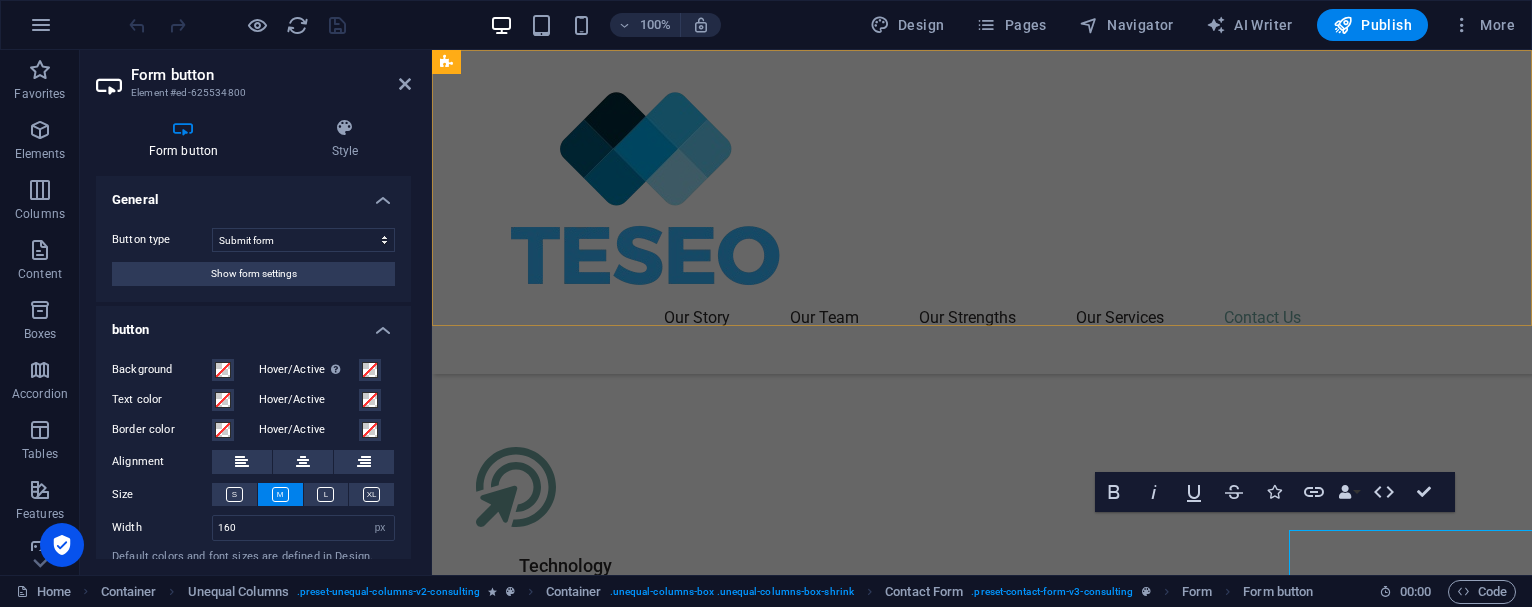 scroll, scrollTop: 6733, scrollLeft: 0, axis: vertical 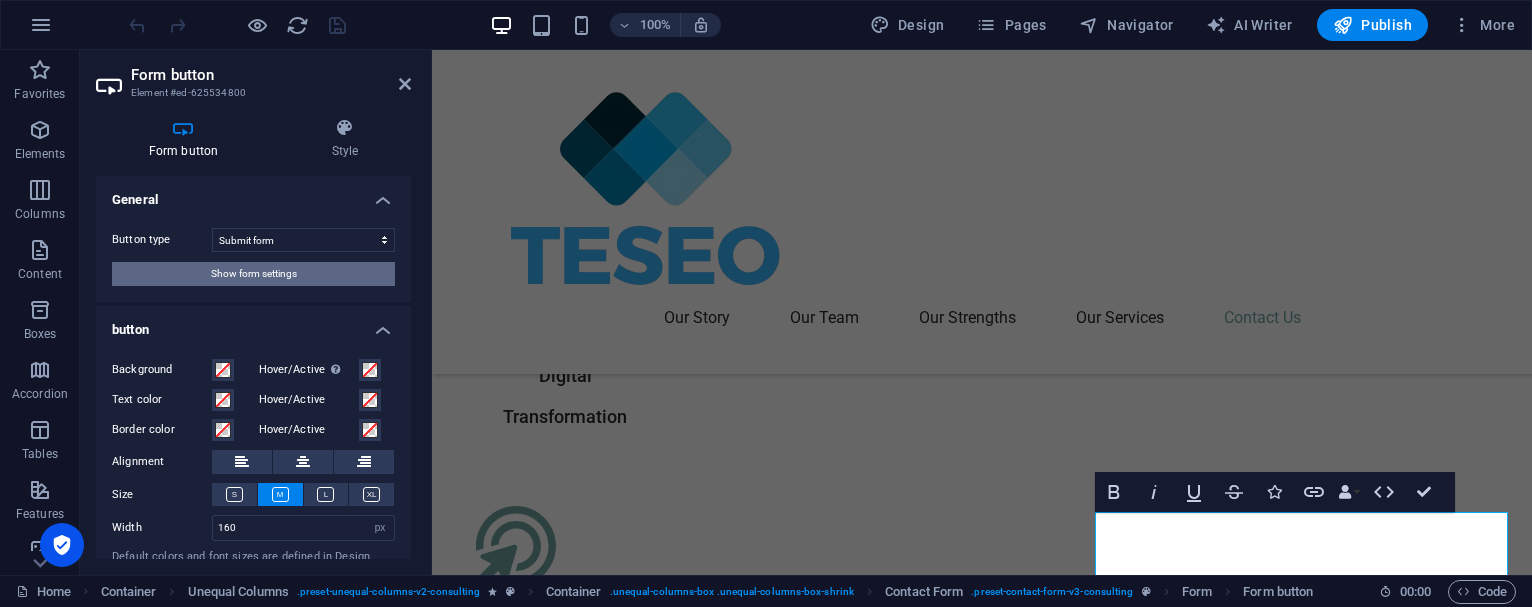 click on "Show form settings" at bounding box center (253, 274) 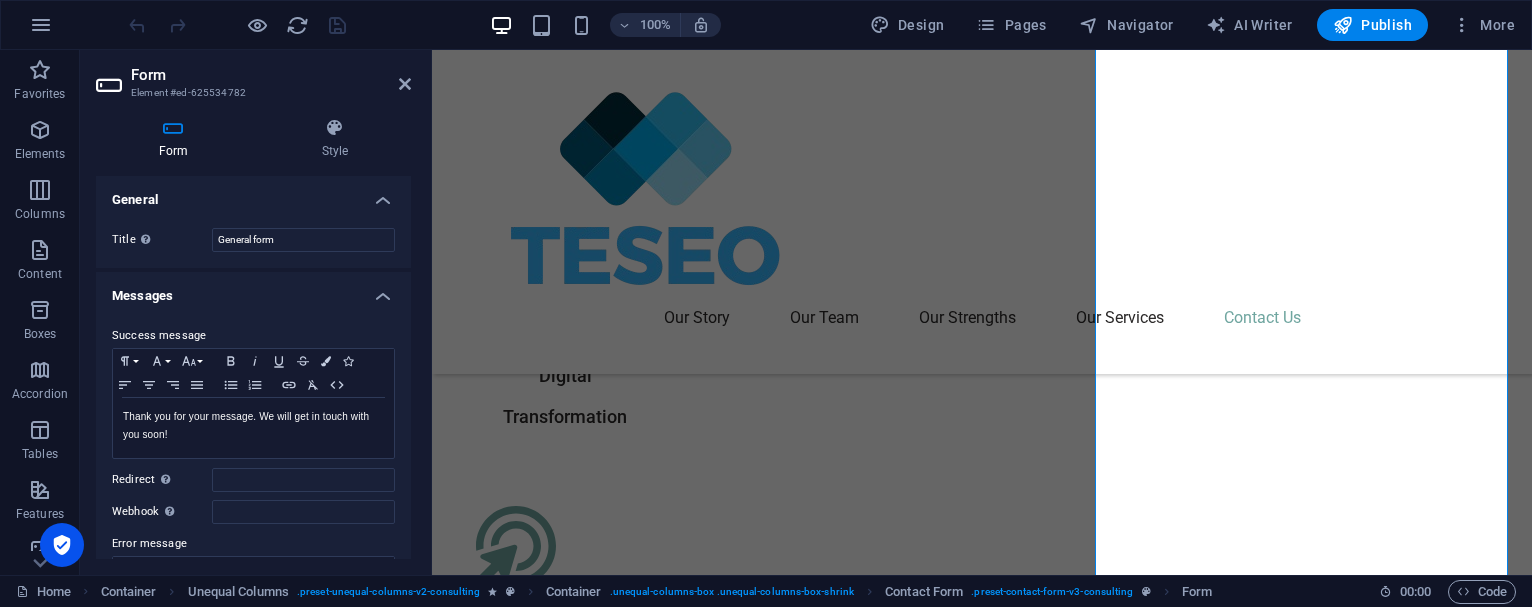 click on "Messages" at bounding box center [253, 290] 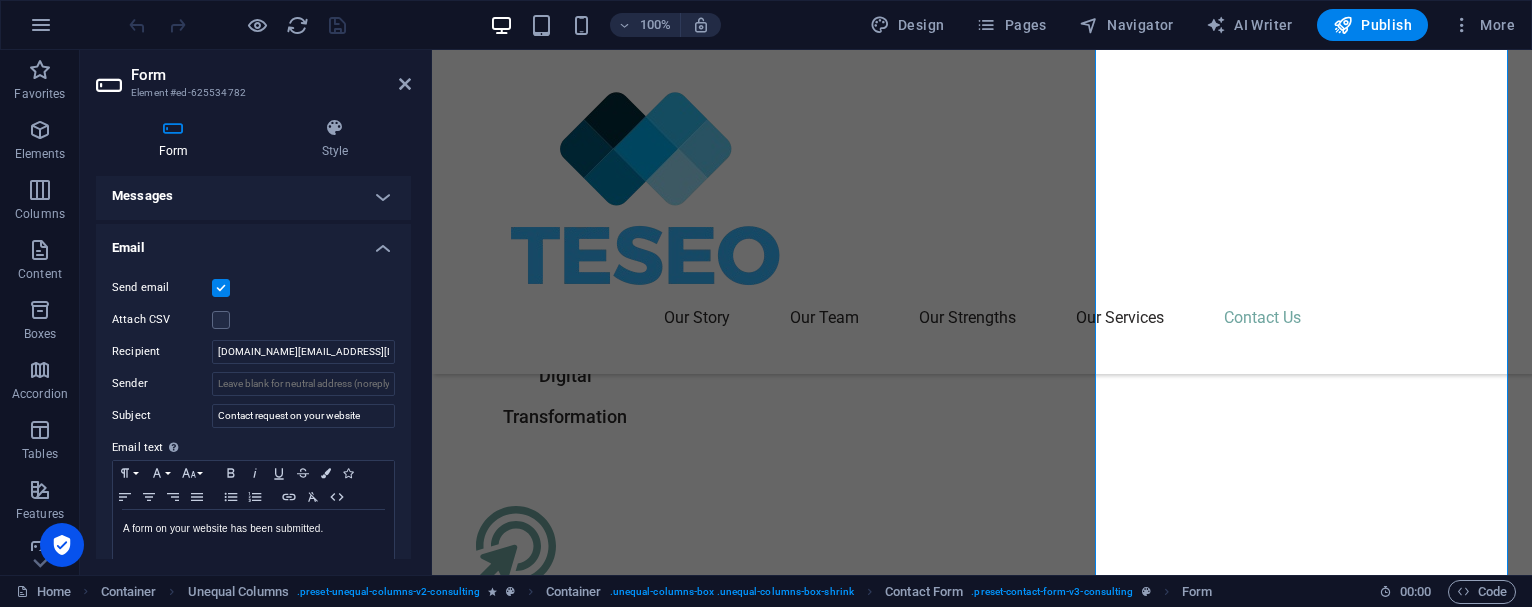 scroll, scrollTop: 136, scrollLeft: 0, axis: vertical 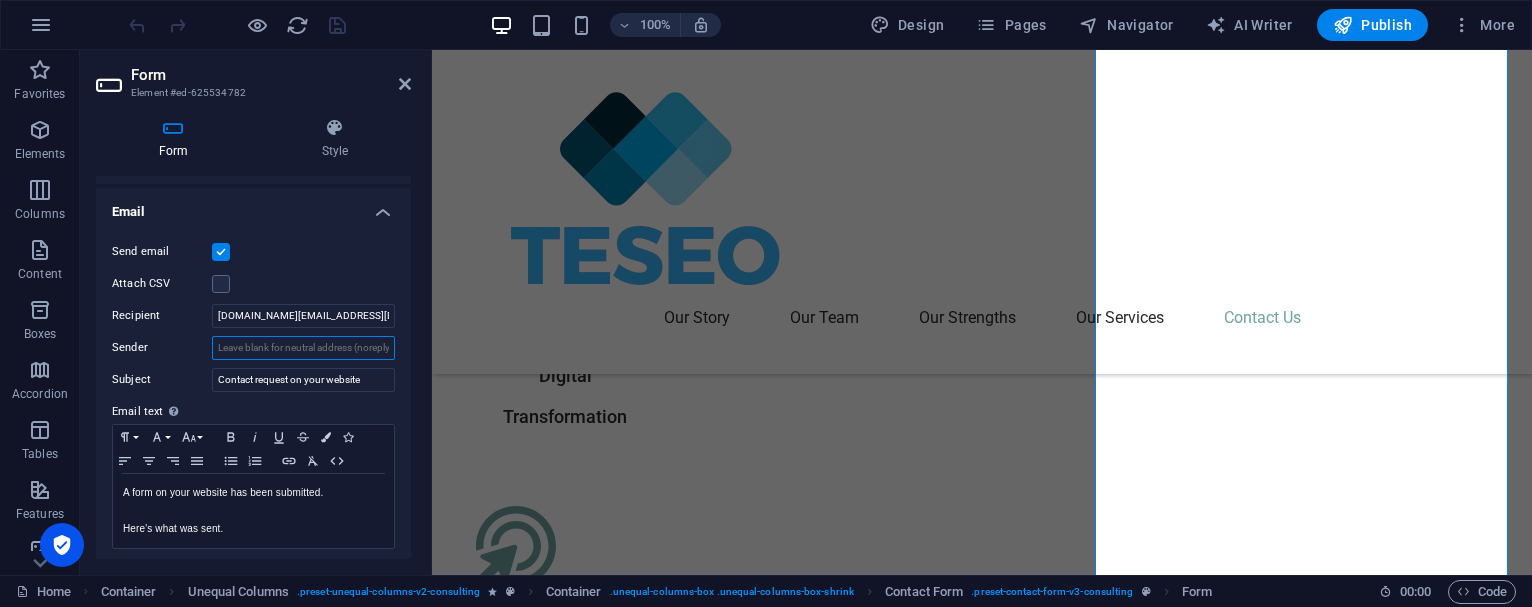 click on "Sender" at bounding box center [303, 348] 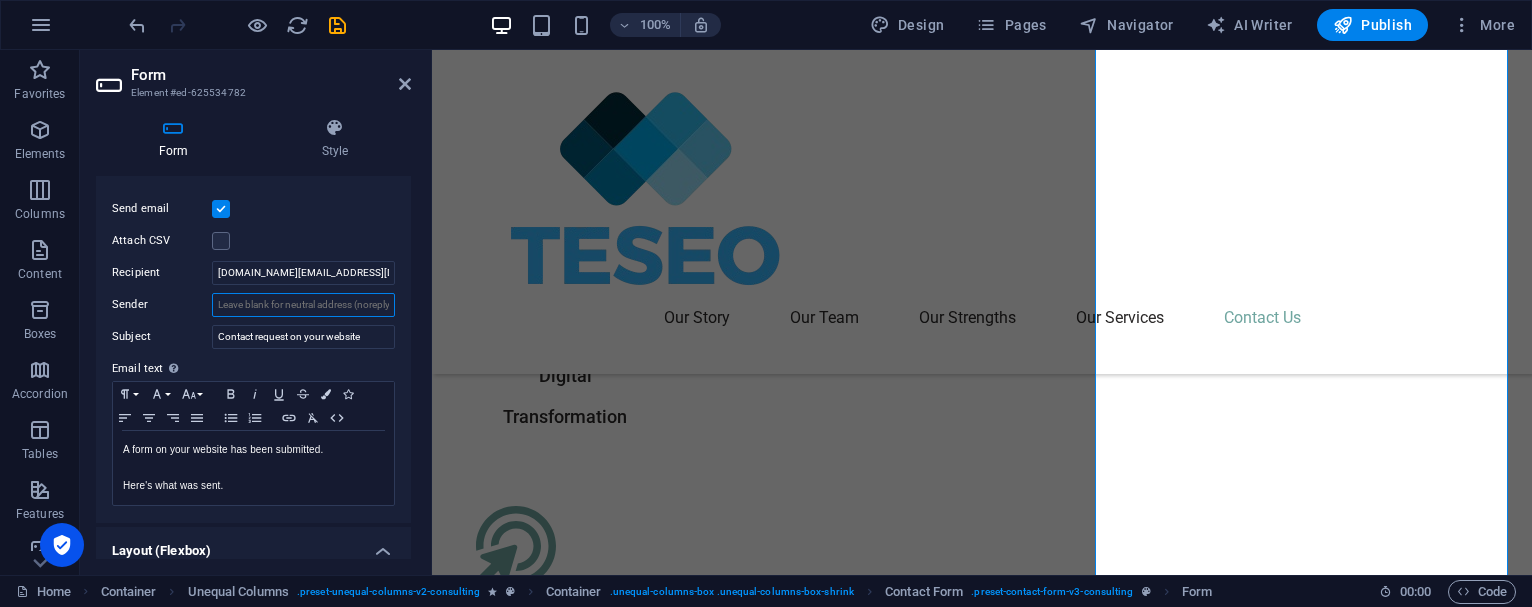 scroll, scrollTop: 178, scrollLeft: 0, axis: vertical 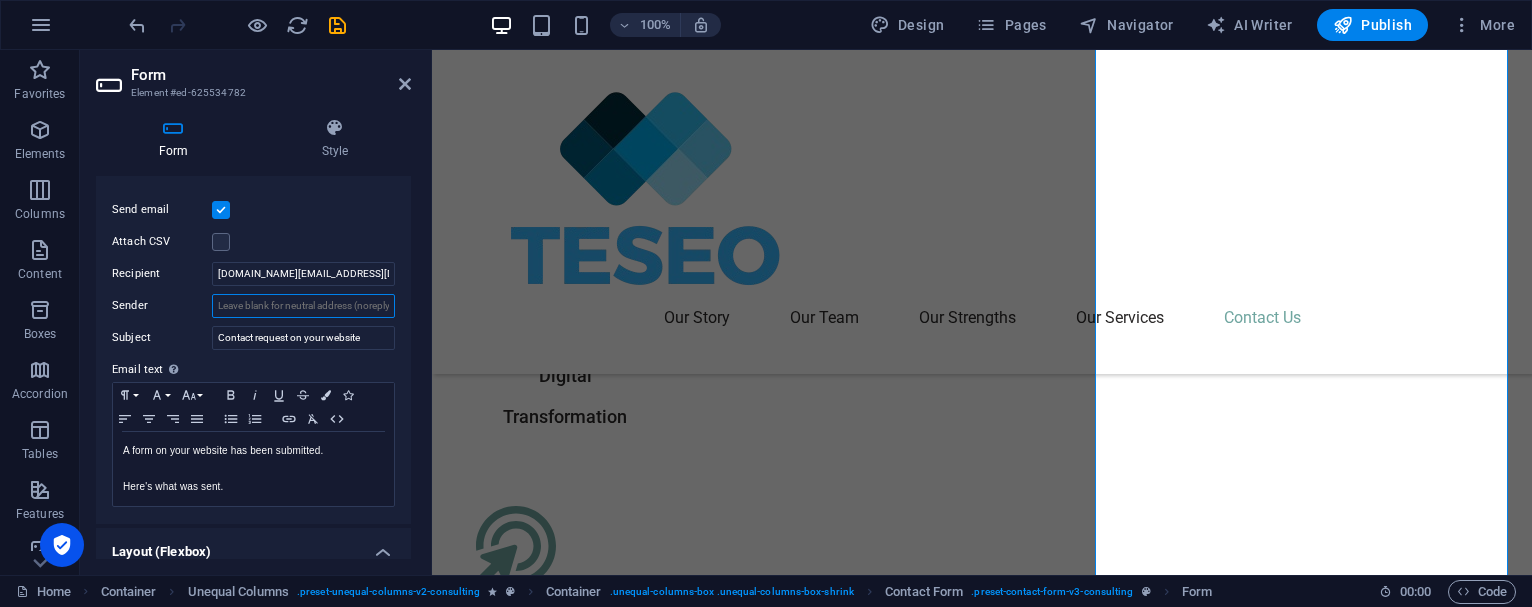 click on "Sender" at bounding box center [303, 306] 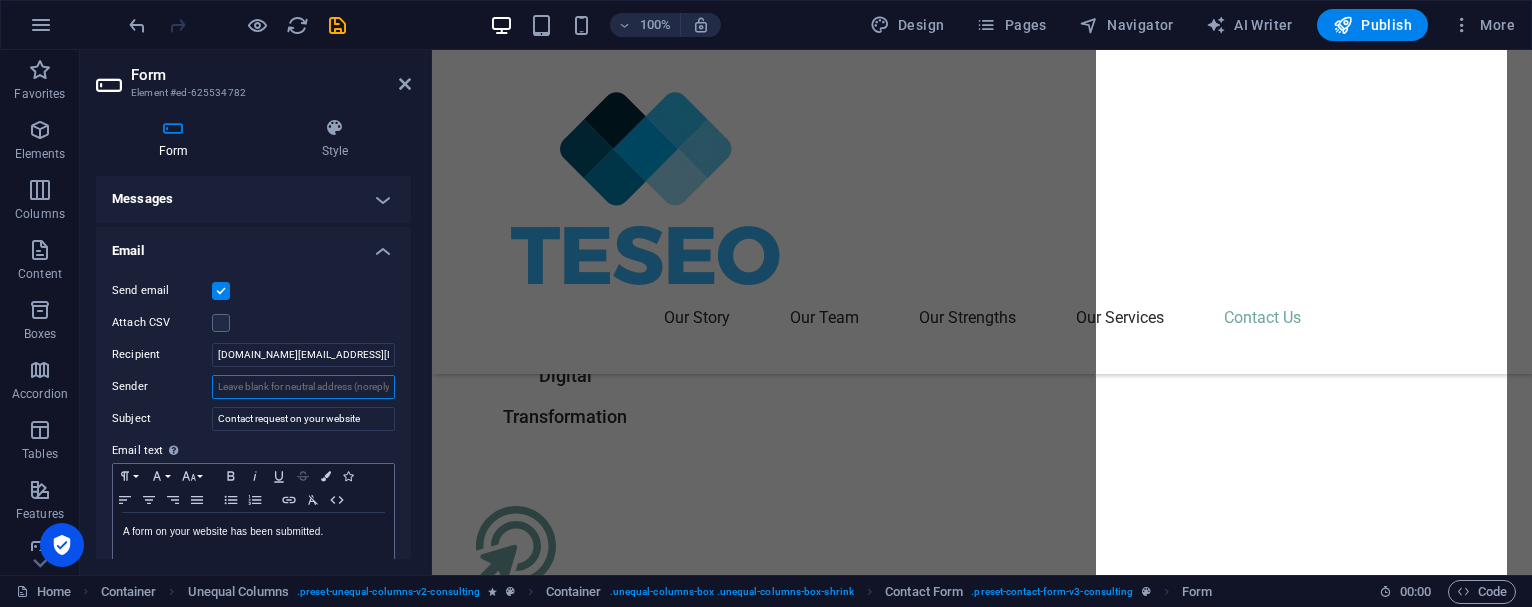 scroll, scrollTop: 87, scrollLeft: 0, axis: vertical 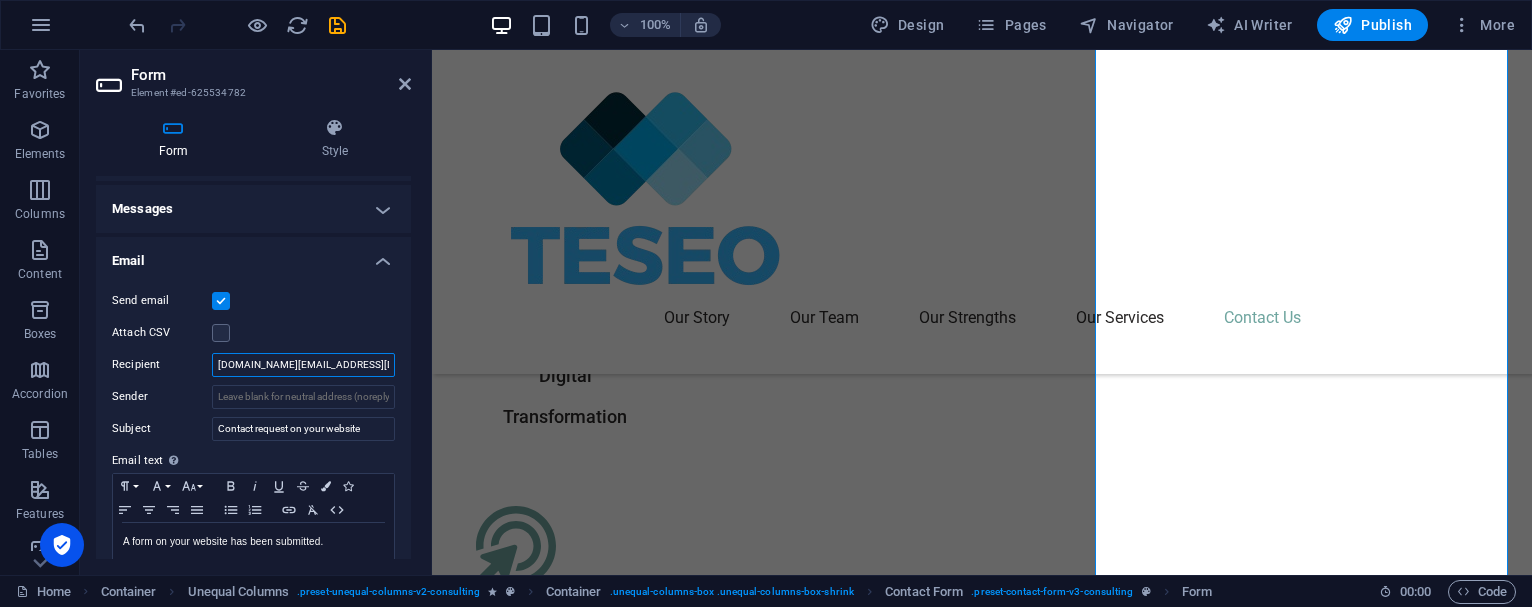 drag, startPoint x: 333, startPoint y: 365, endPoint x: 207, endPoint y: 356, distance: 126.32102 